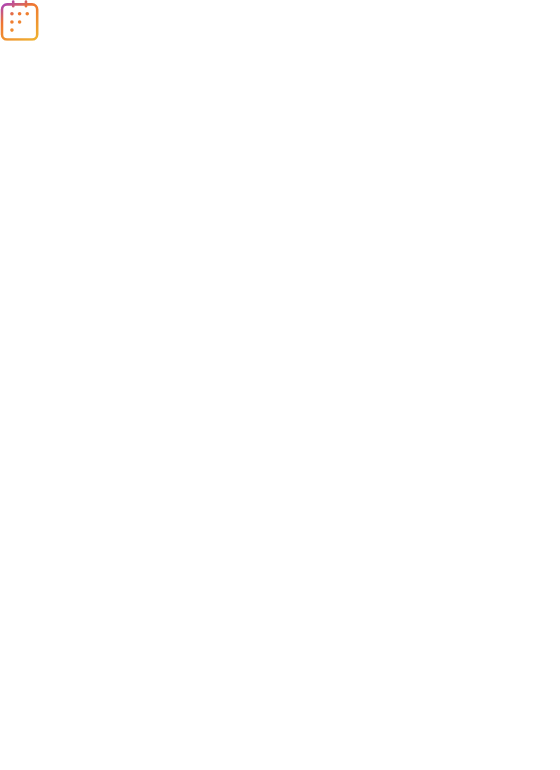 scroll, scrollTop: 0, scrollLeft: 0, axis: both 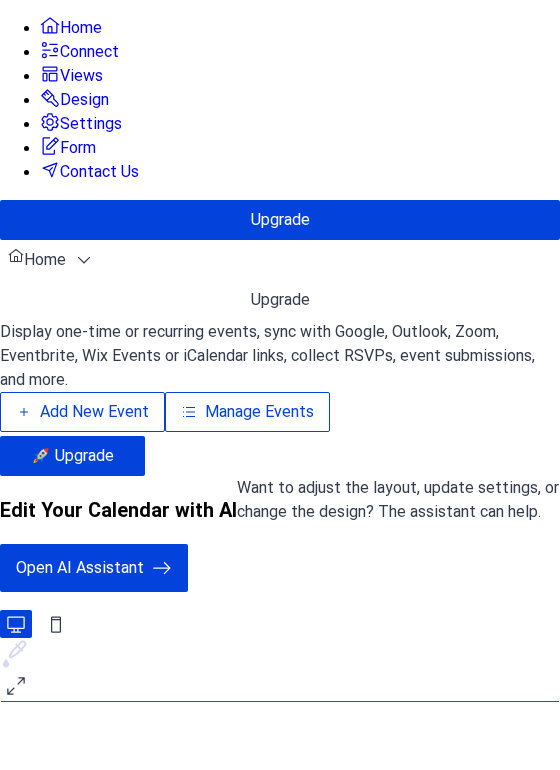 click on "Add New Event" at bounding box center [94, 412] 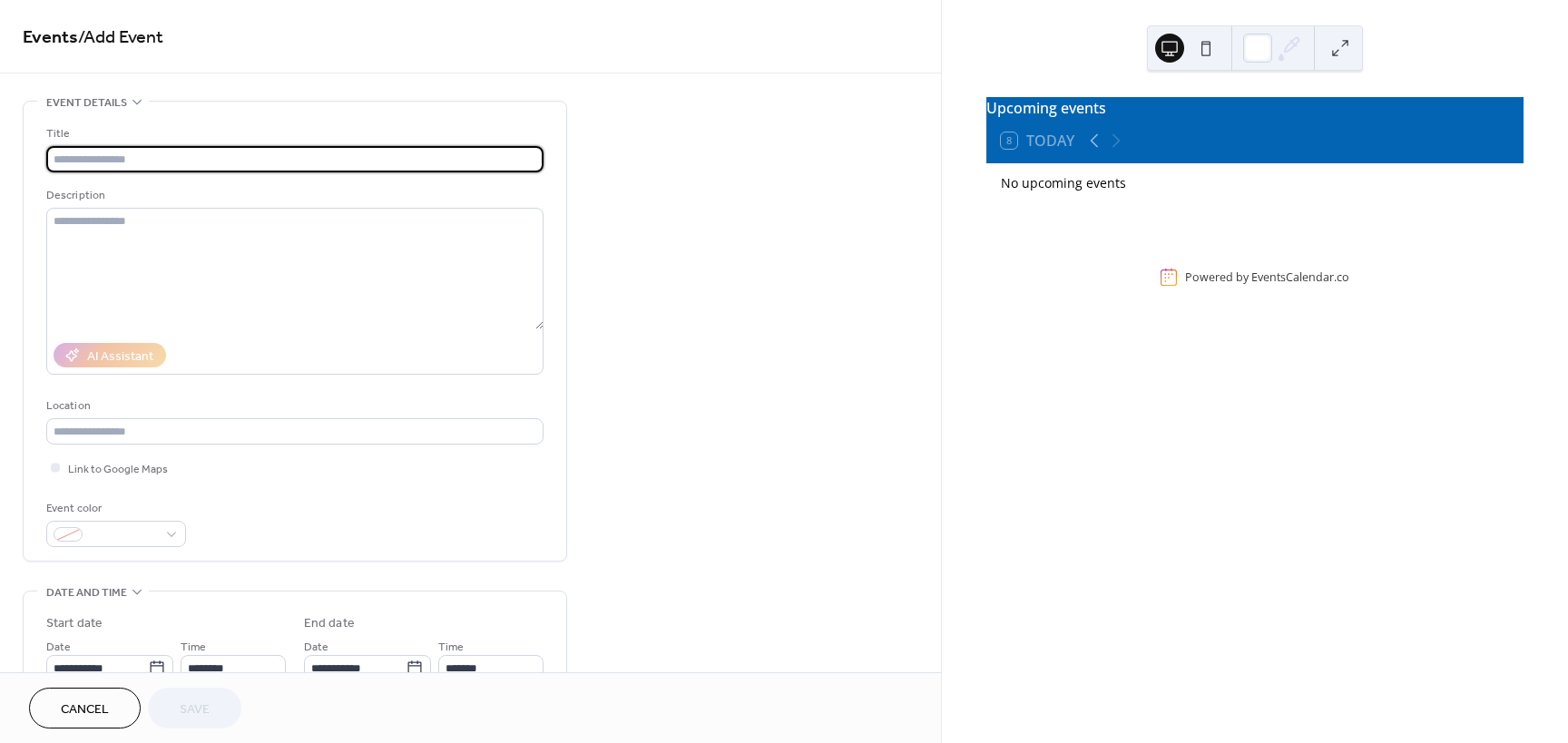 scroll, scrollTop: 0, scrollLeft: 0, axis: both 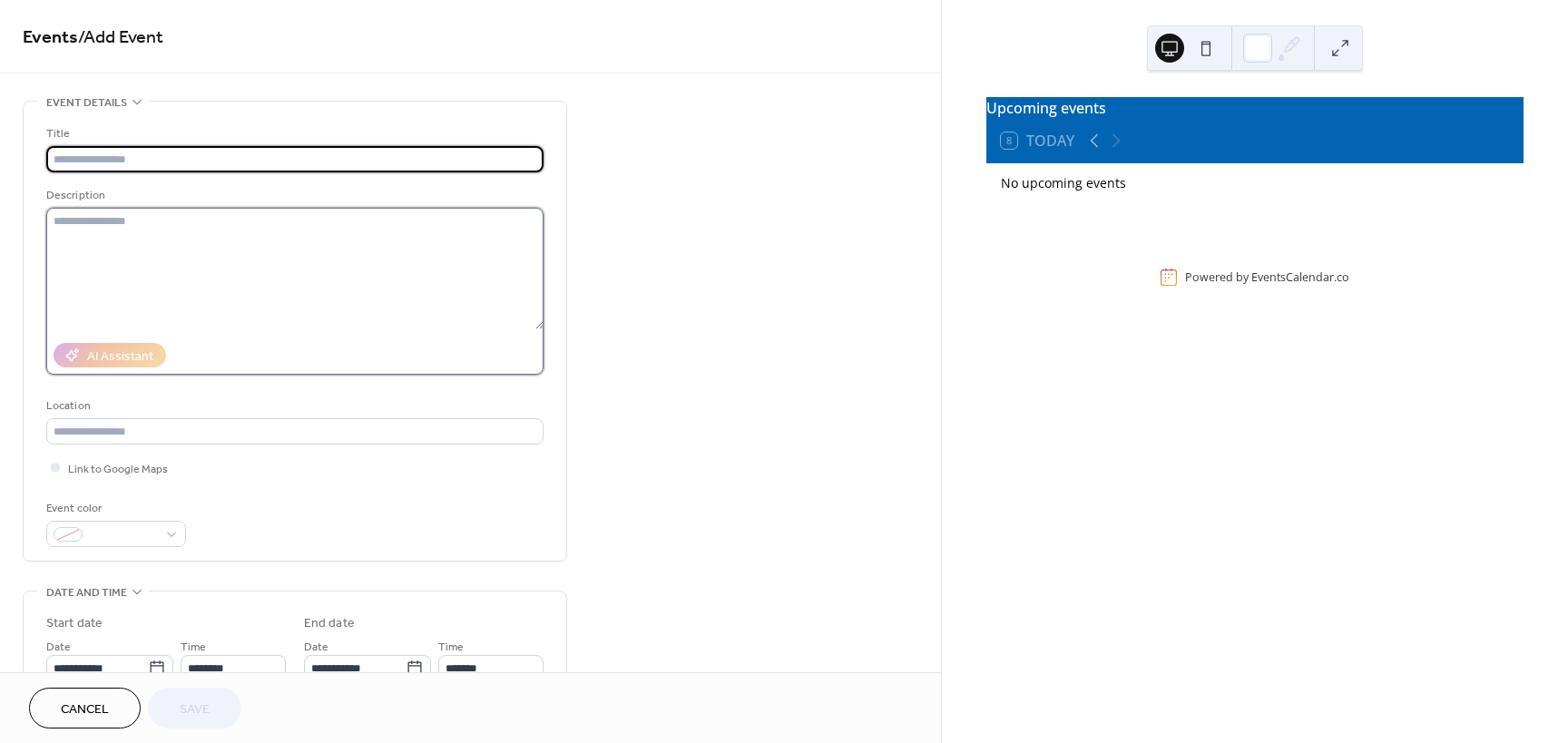 drag, startPoint x: 87, startPoint y: 164, endPoint x: 61, endPoint y: 282, distance: 120.83046 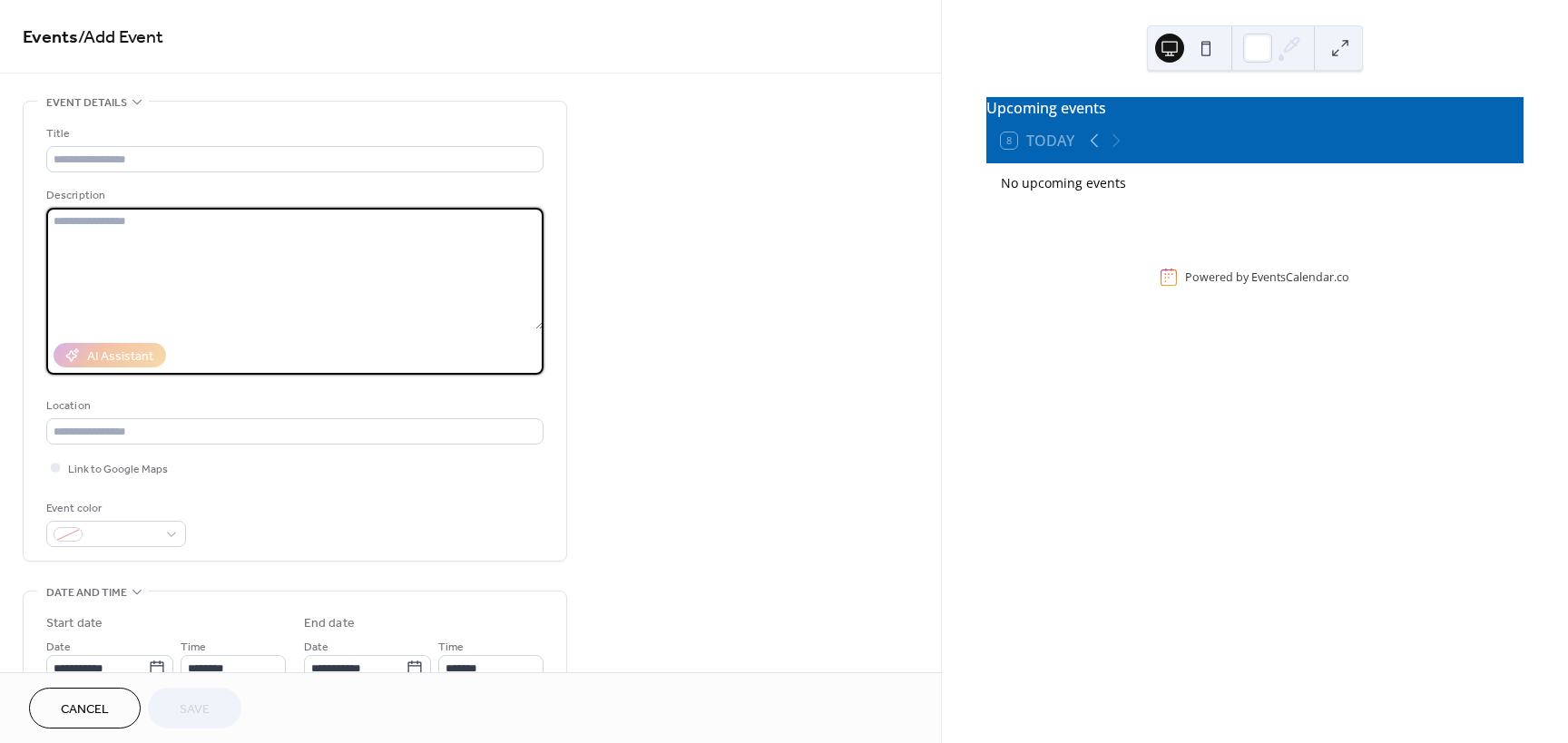 paste on "**********" 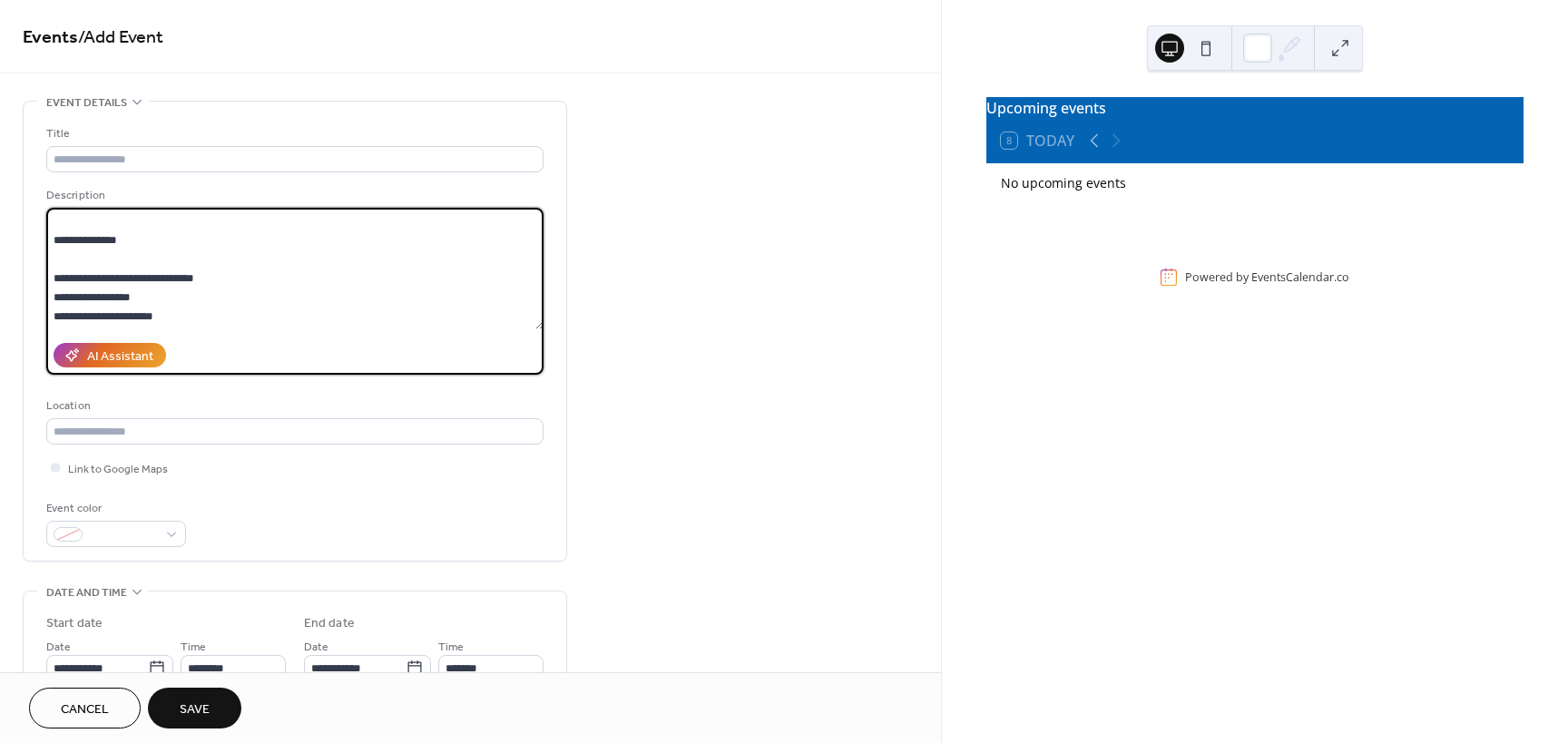 scroll, scrollTop: 0, scrollLeft: 0, axis: both 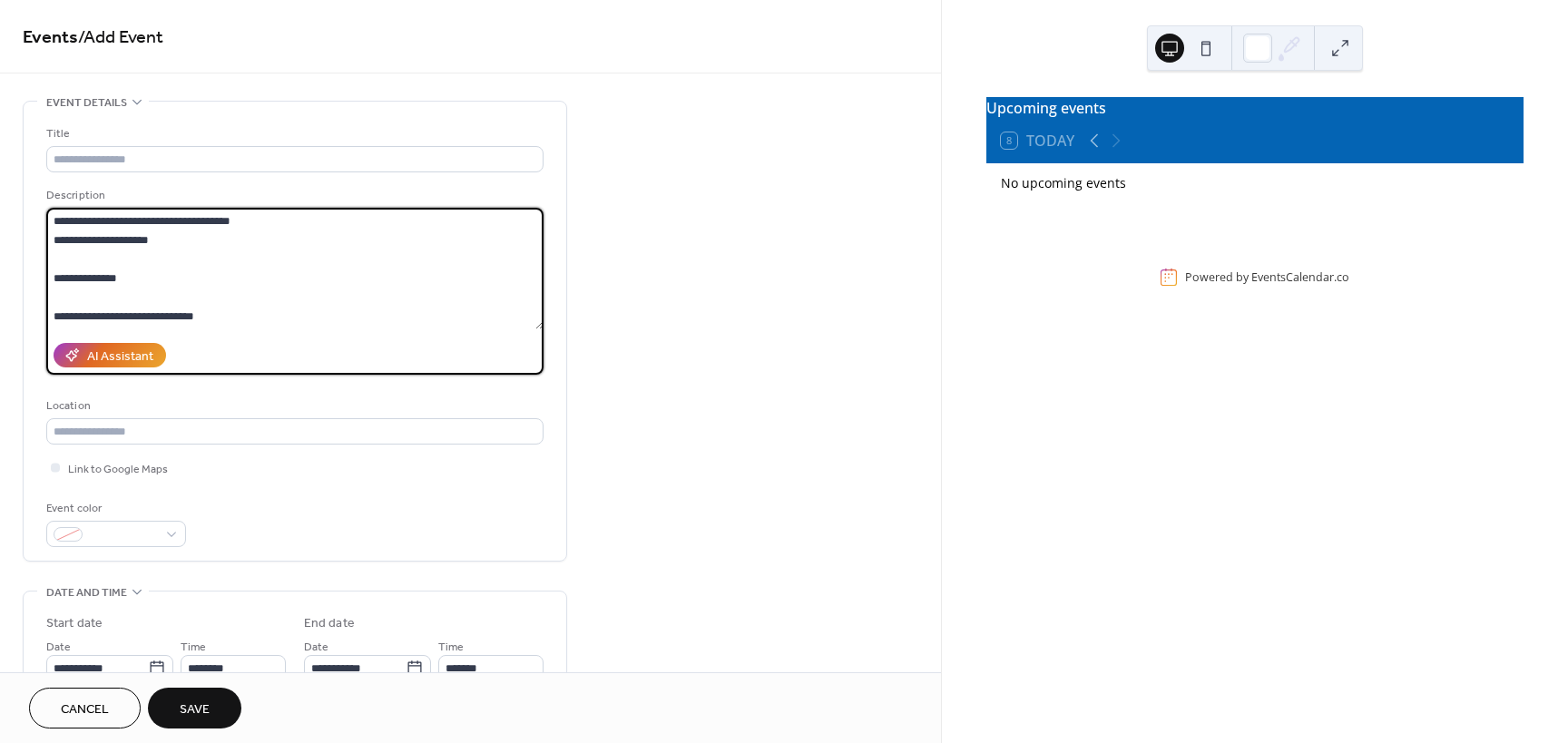 drag, startPoint x: 289, startPoint y: 226, endPoint x: -20, endPoint y: 221, distance: 309.04045 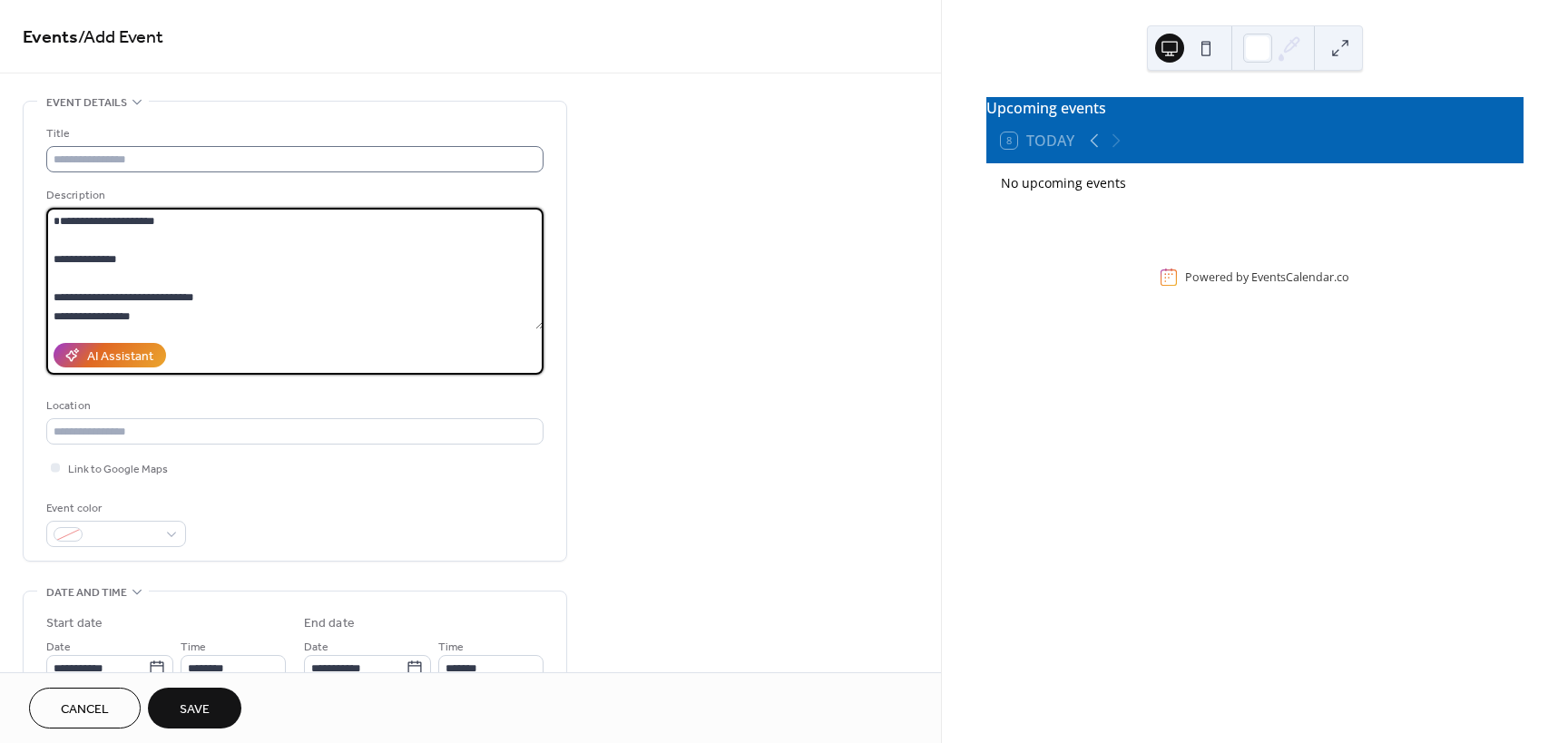 type on "**********" 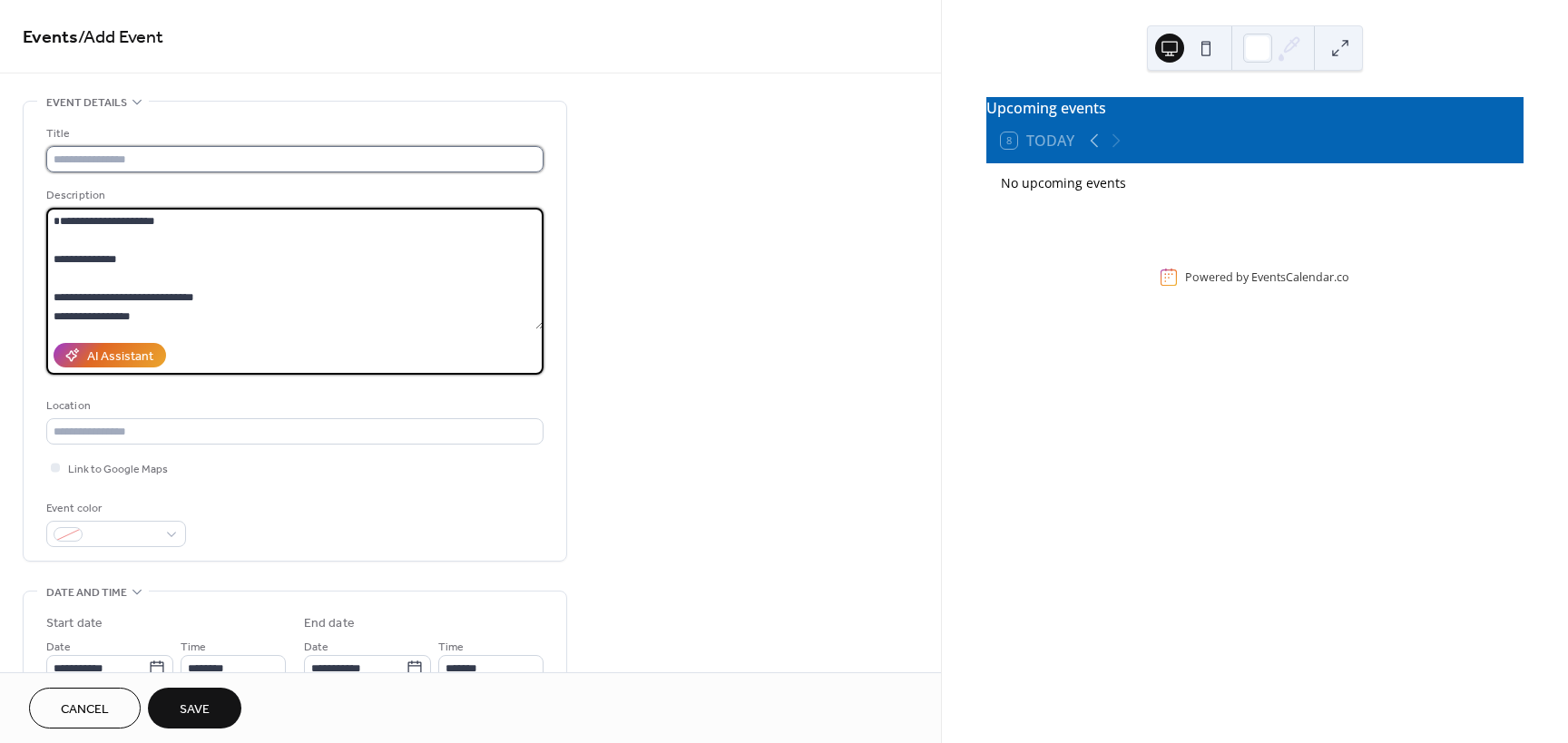 click at bounding box center [295, 159] 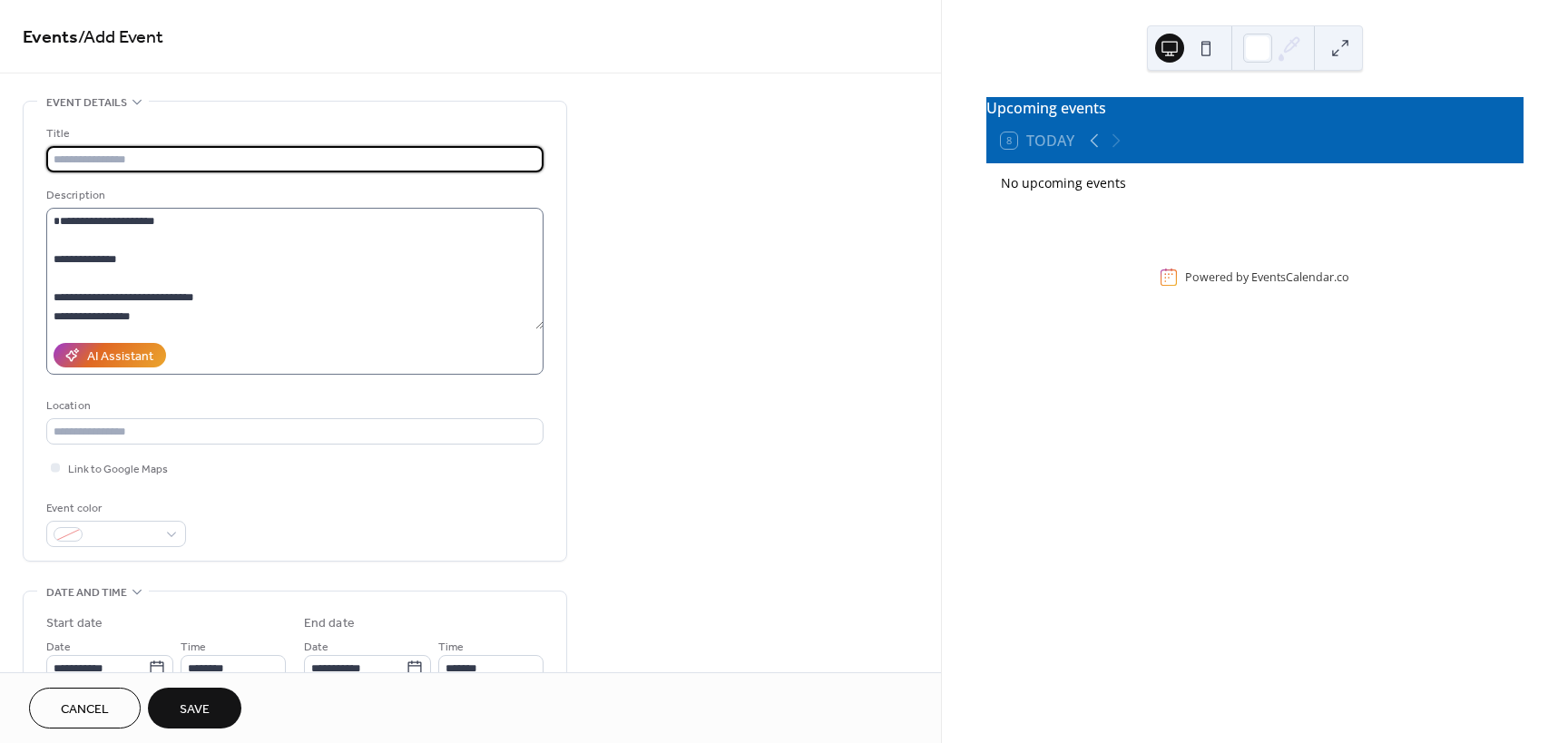 paste on "**********" 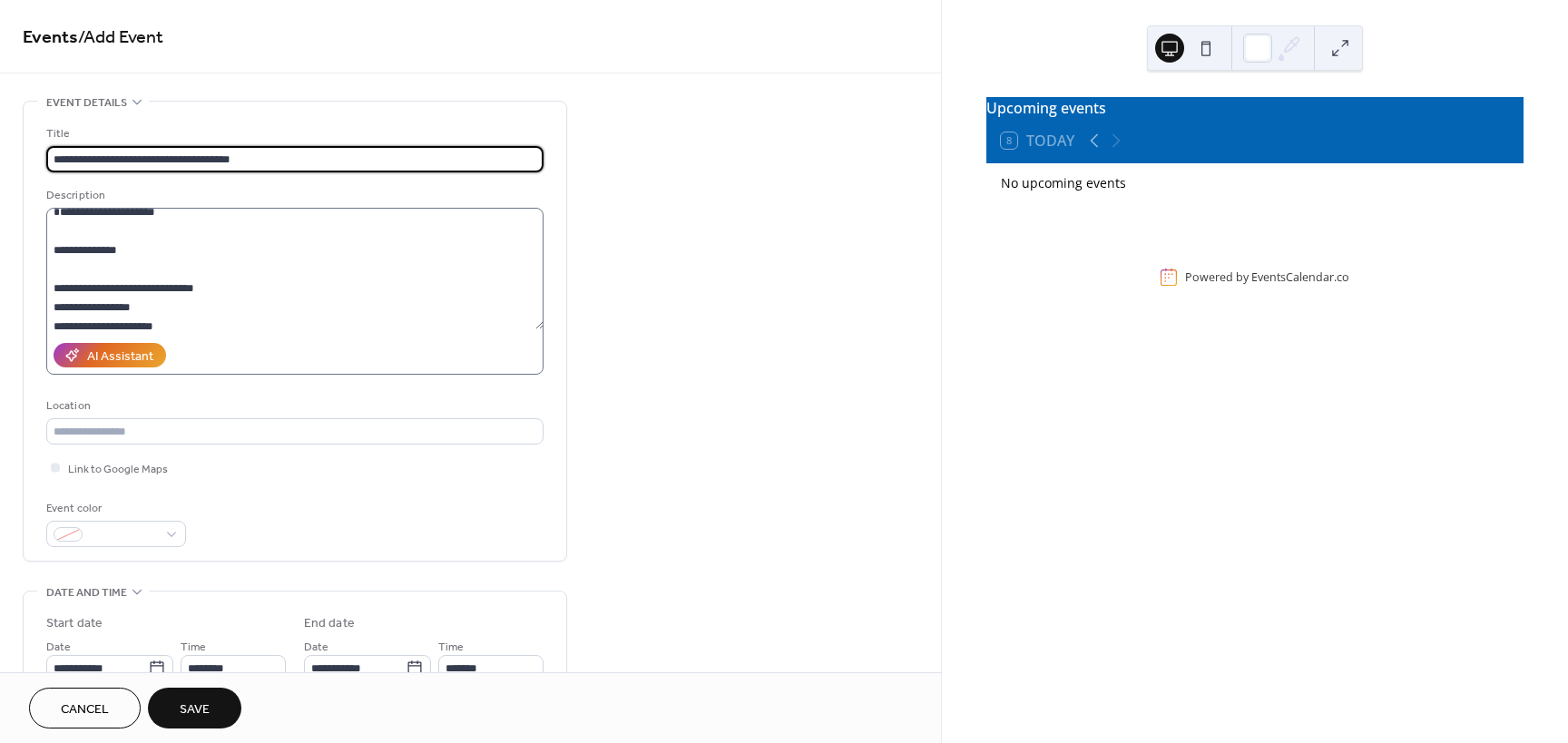 scroll, scrollTop: 38, scrollLeft: 0, axis: vertical 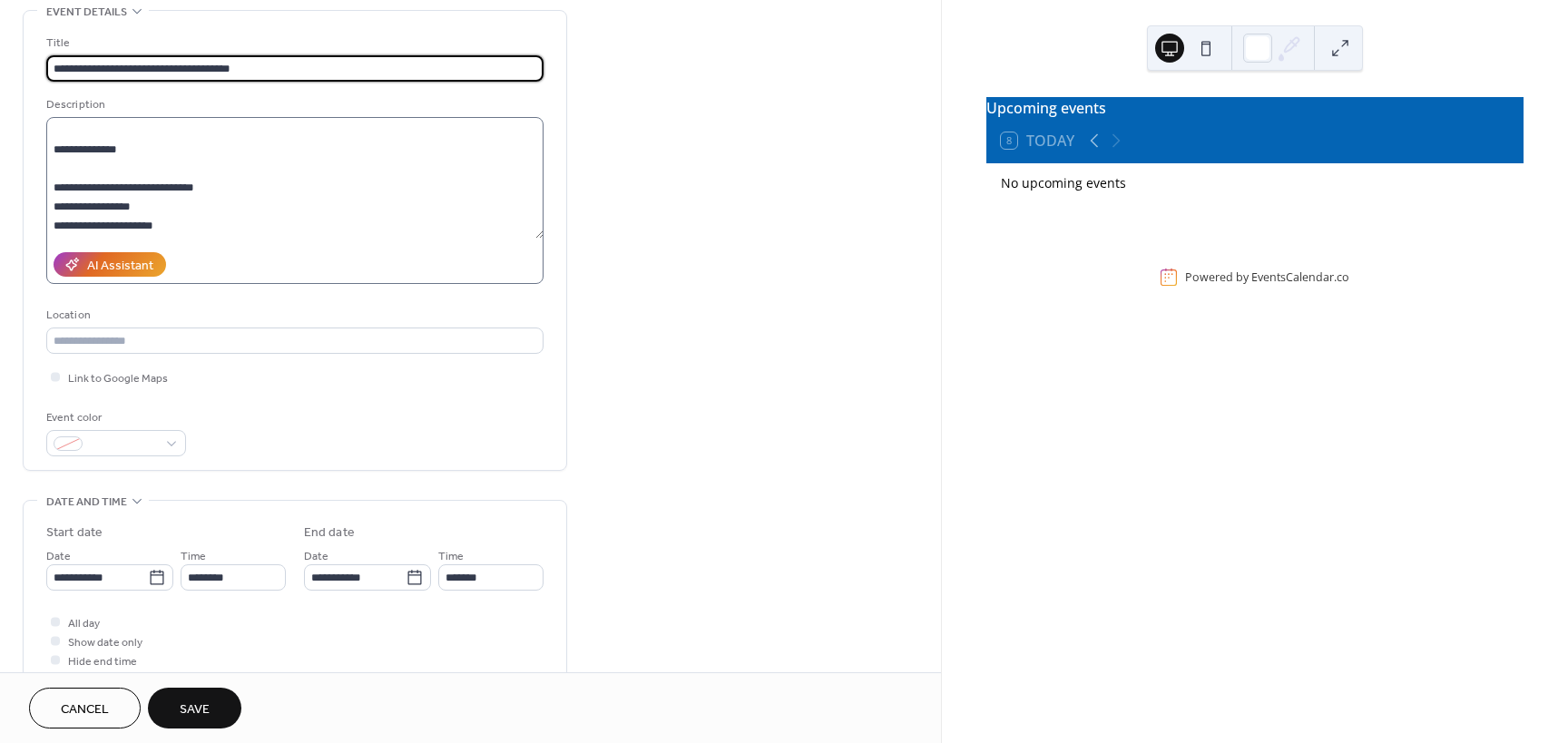 type on "**********" 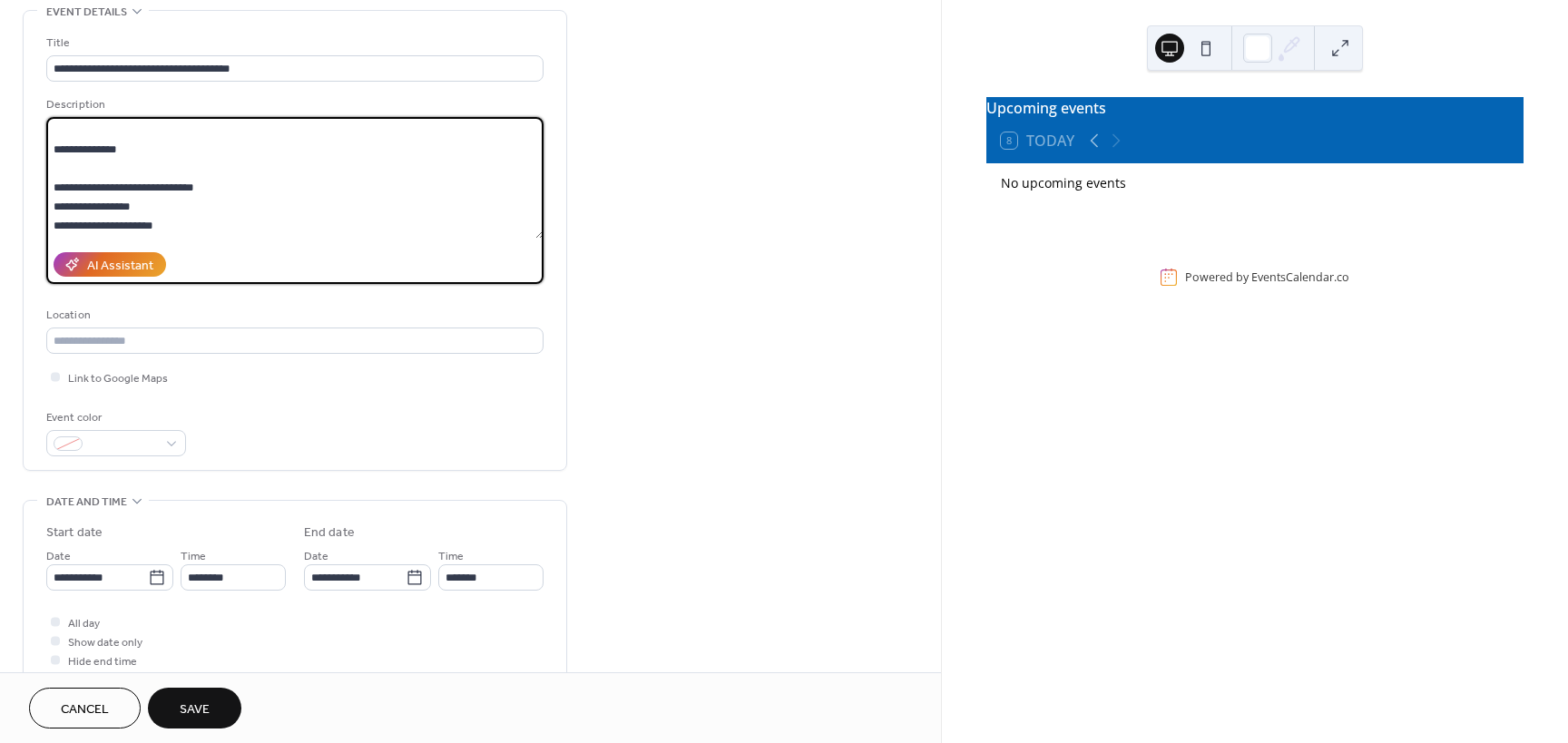 drag, startPoint x: 172, startPoint y: 223, endPoint x: 29, endPoint y: 206, distance: 144.00694 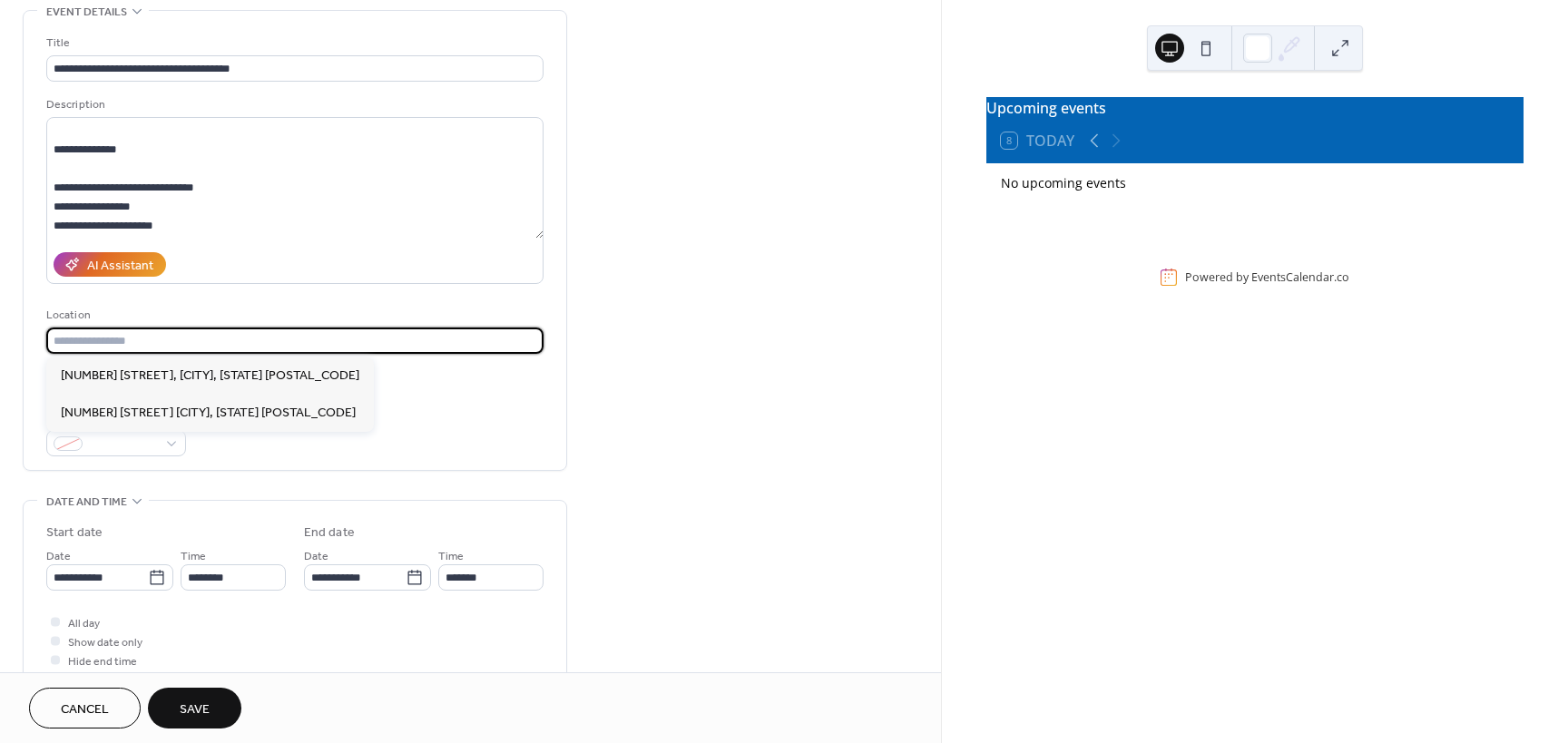 click at bounding box center (295, 340) 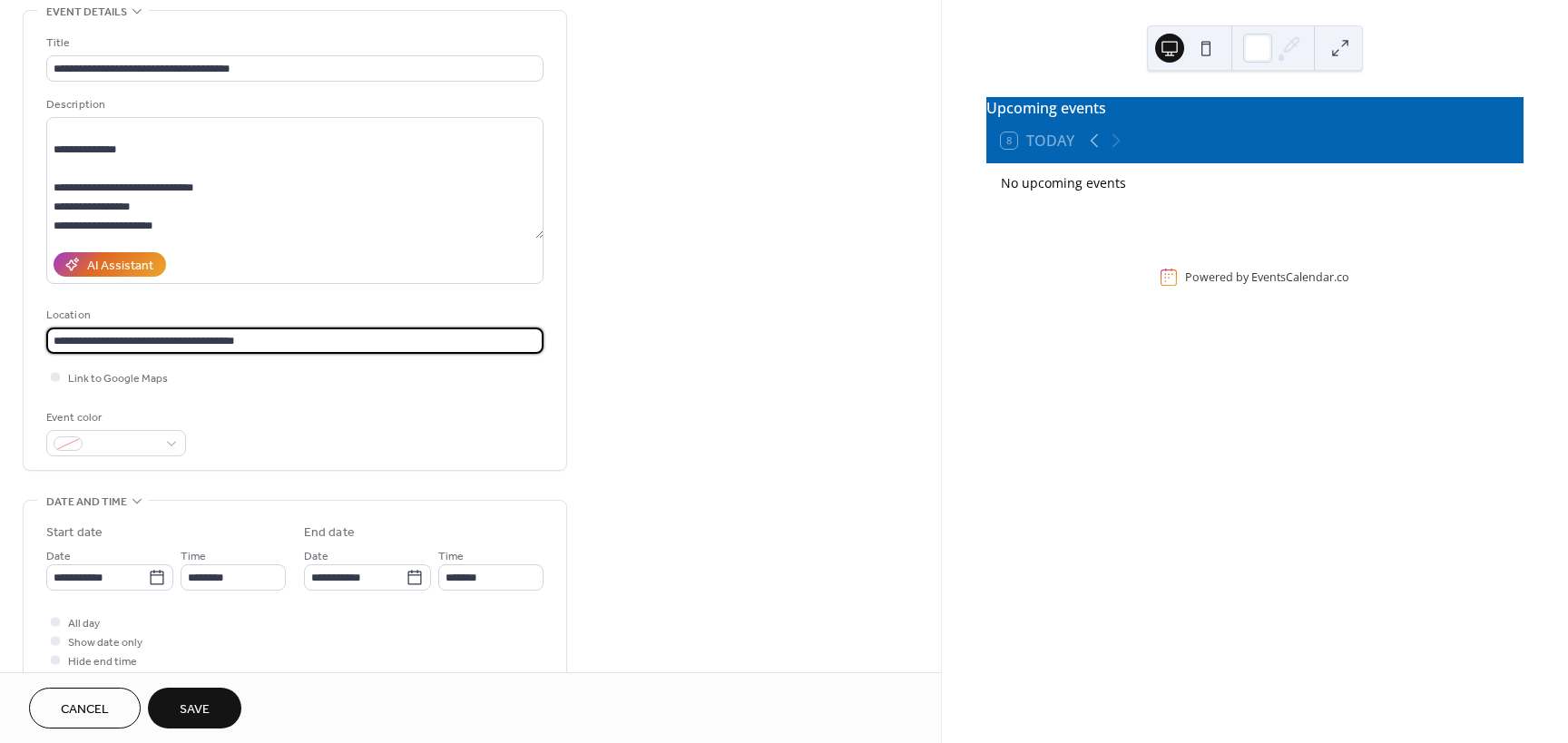 type on "**********" 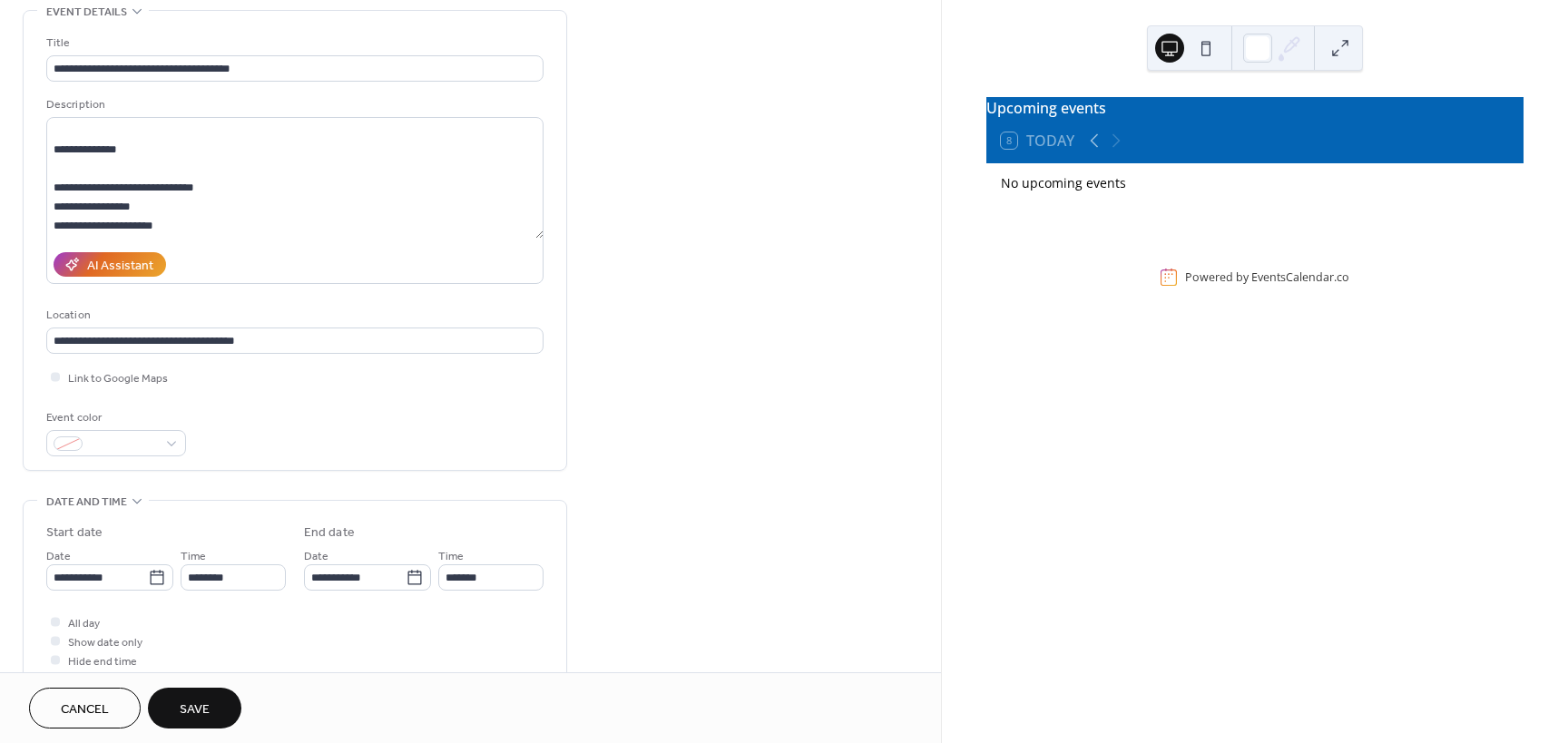 click on "**********" at bounding box center (470, 633) 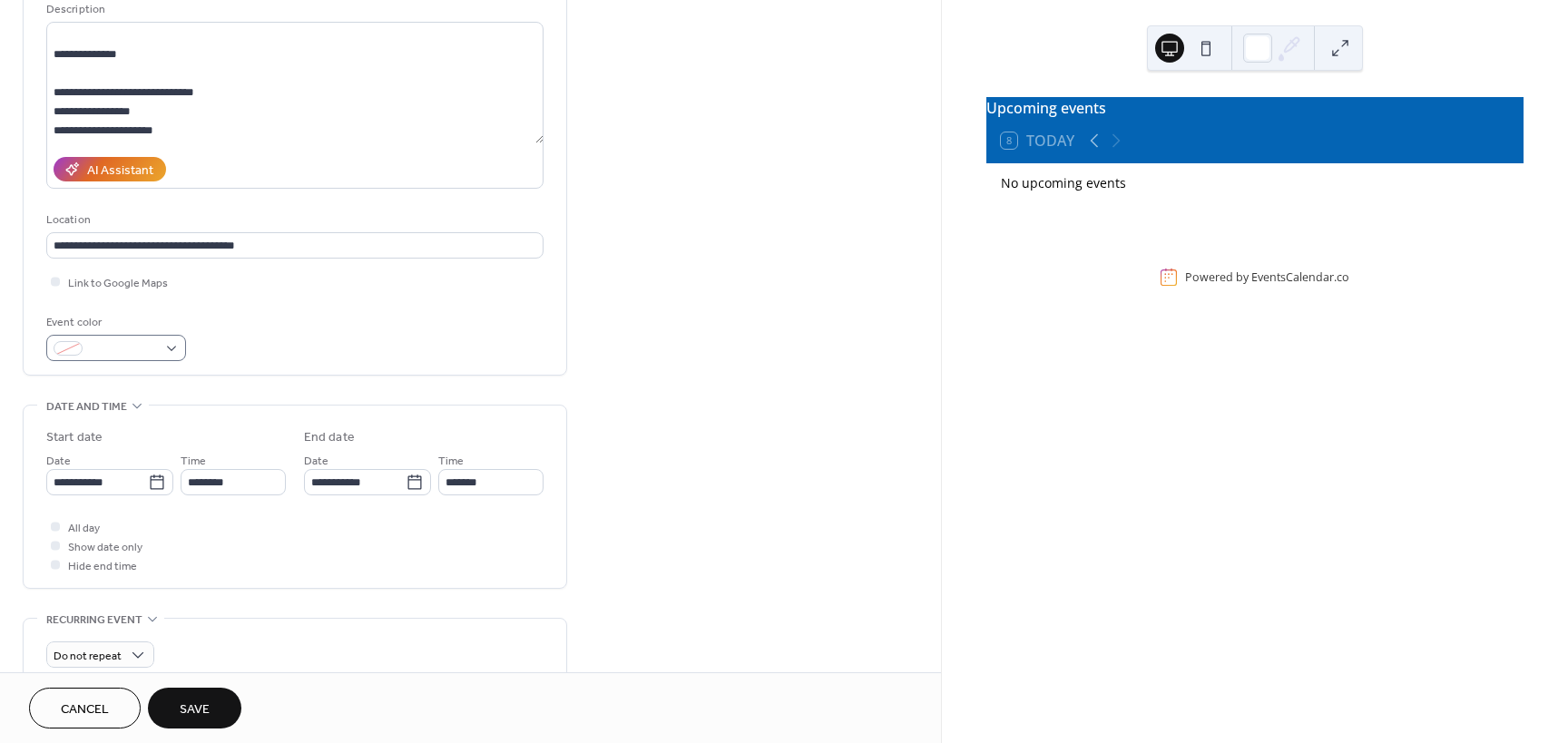scroll, scrollTop: 181, scrollLeft: 0, axis: vertical 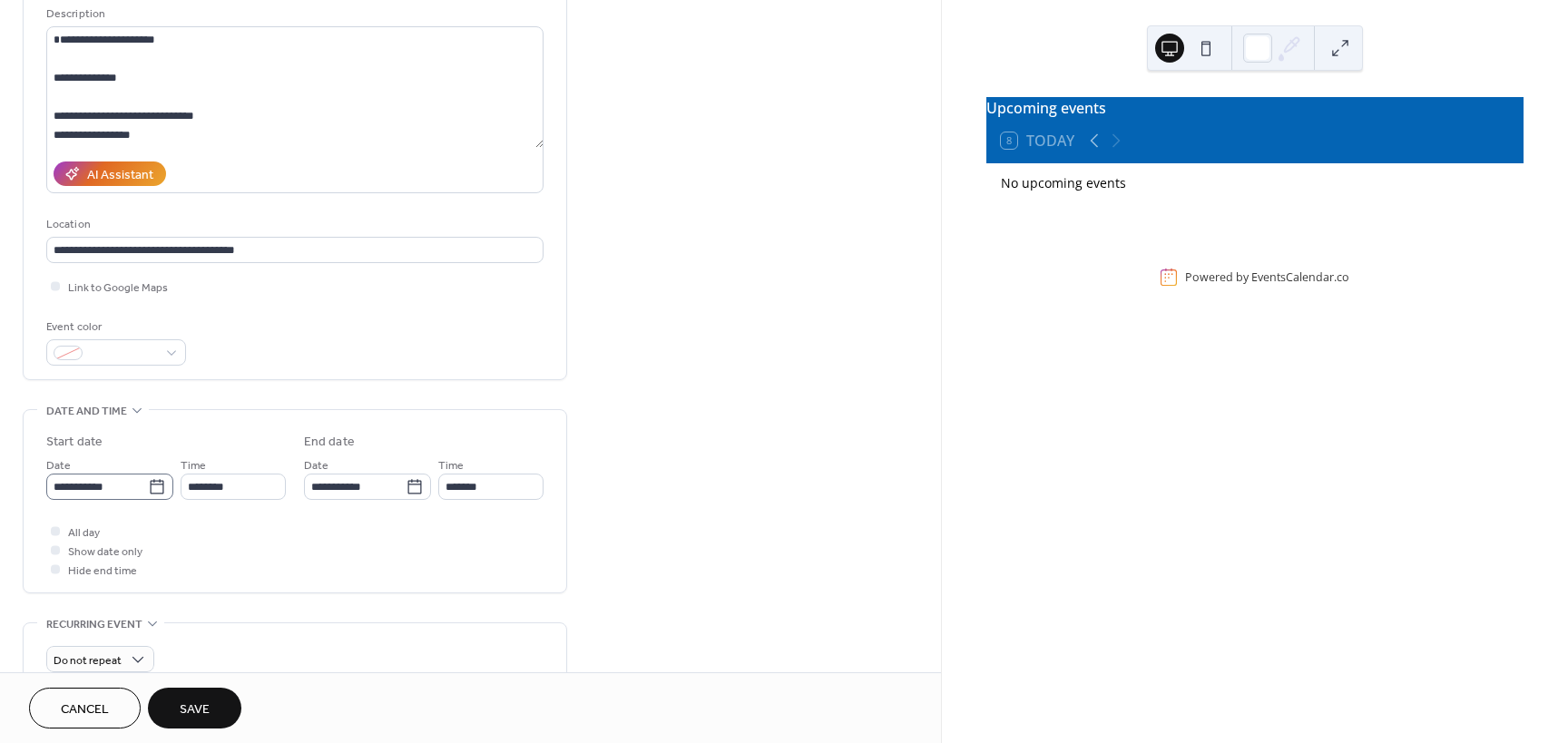 click 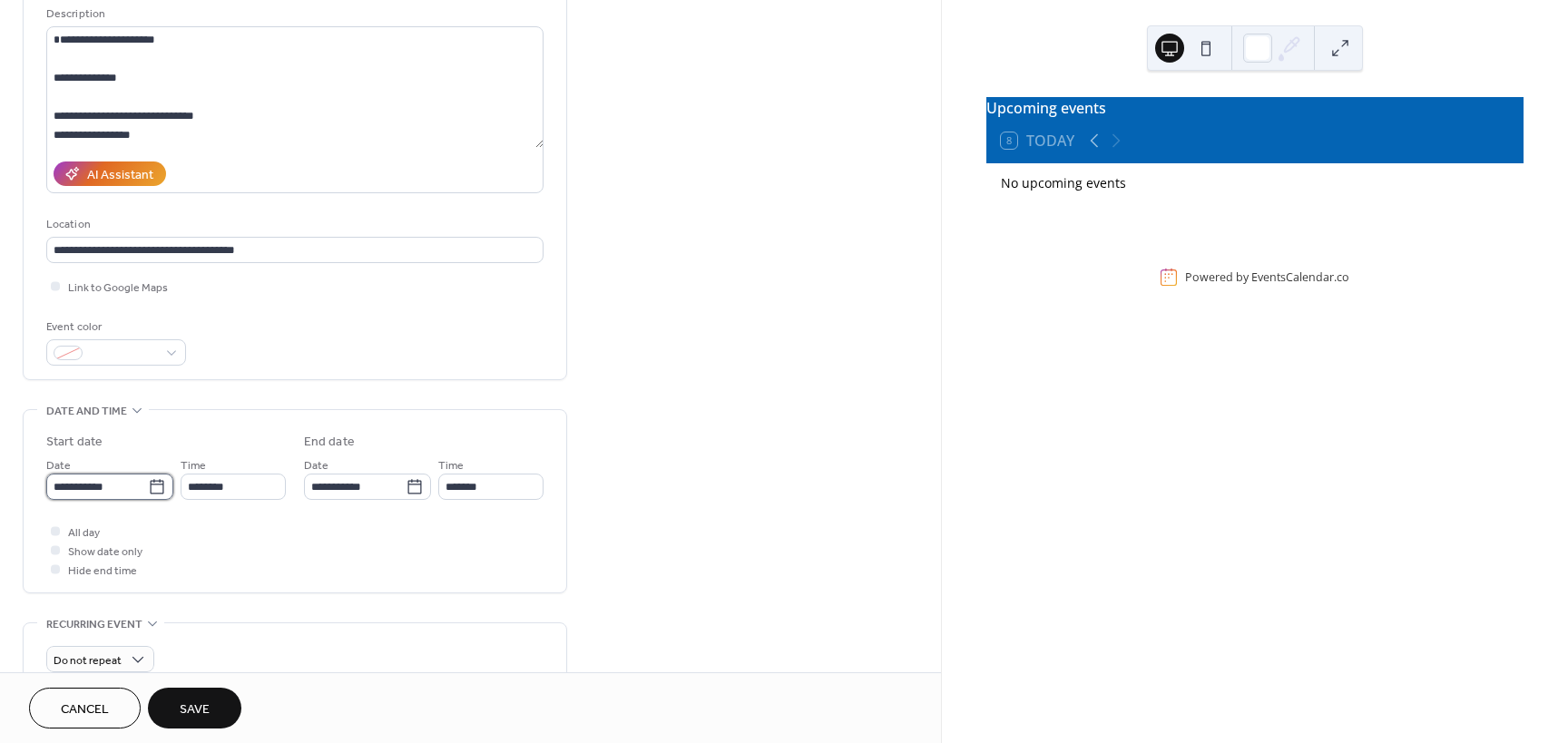 click on "**********" at bounding box center [97, 486] 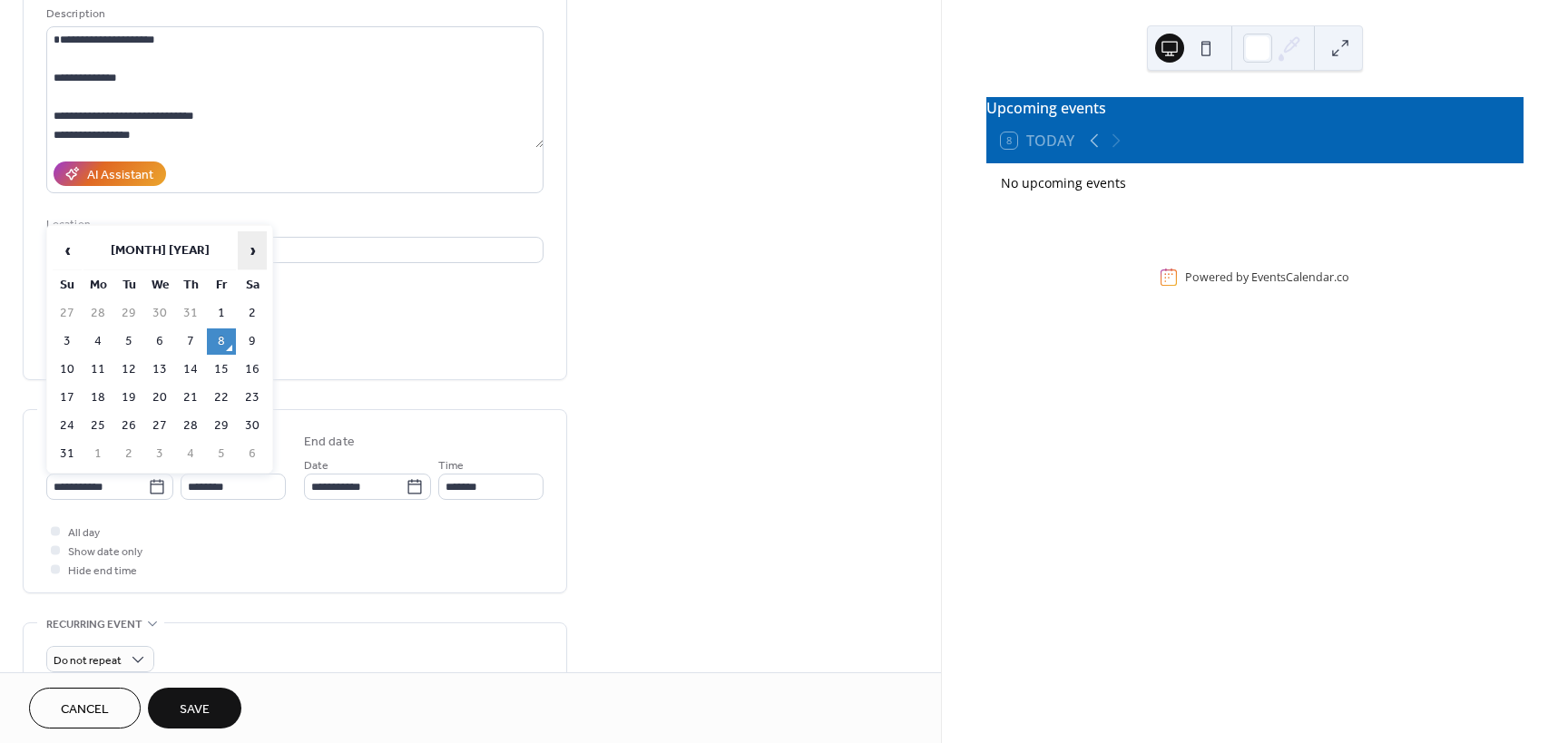 click on "›" at bounding box center [252, 250] 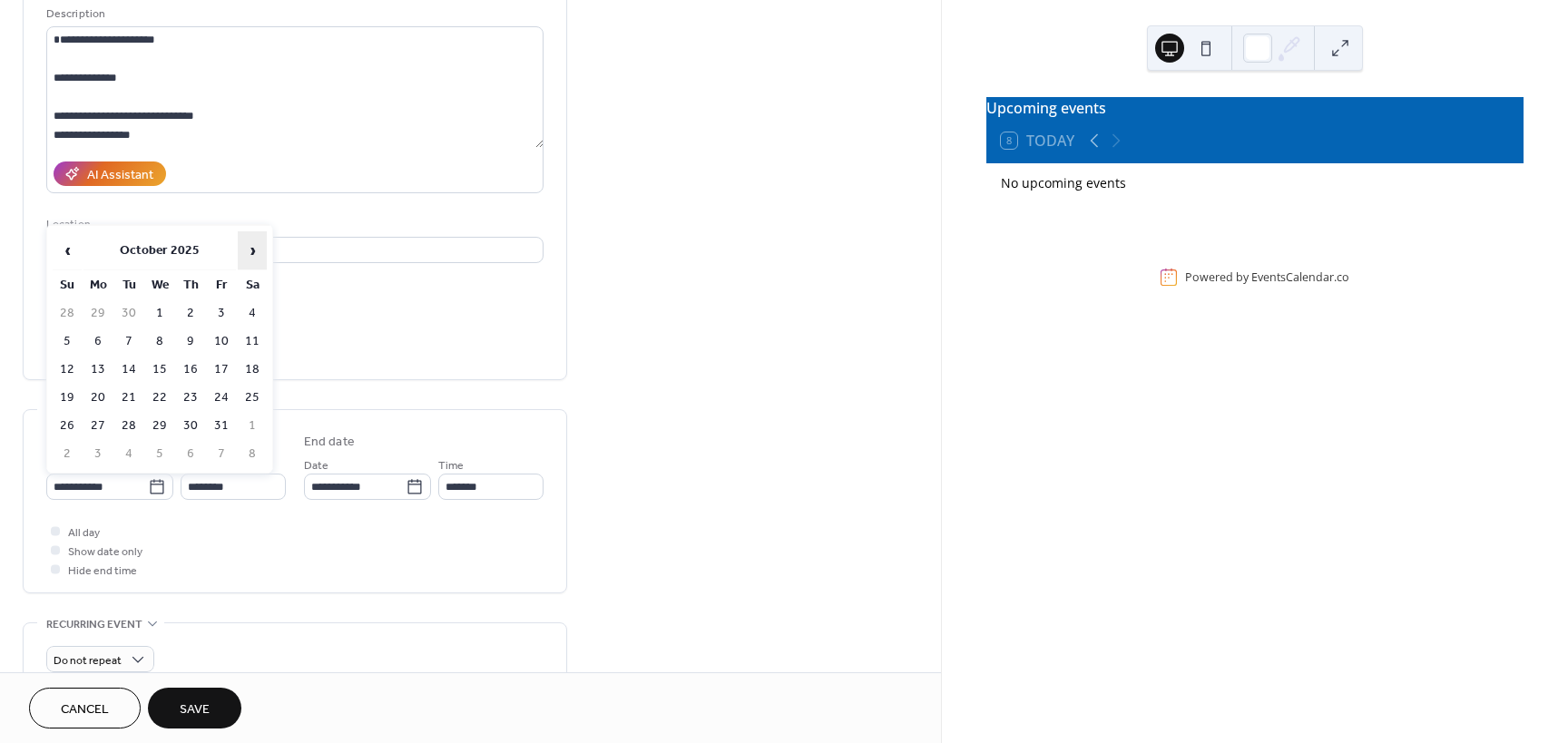 click on "›" at bounding box center (252, 250) 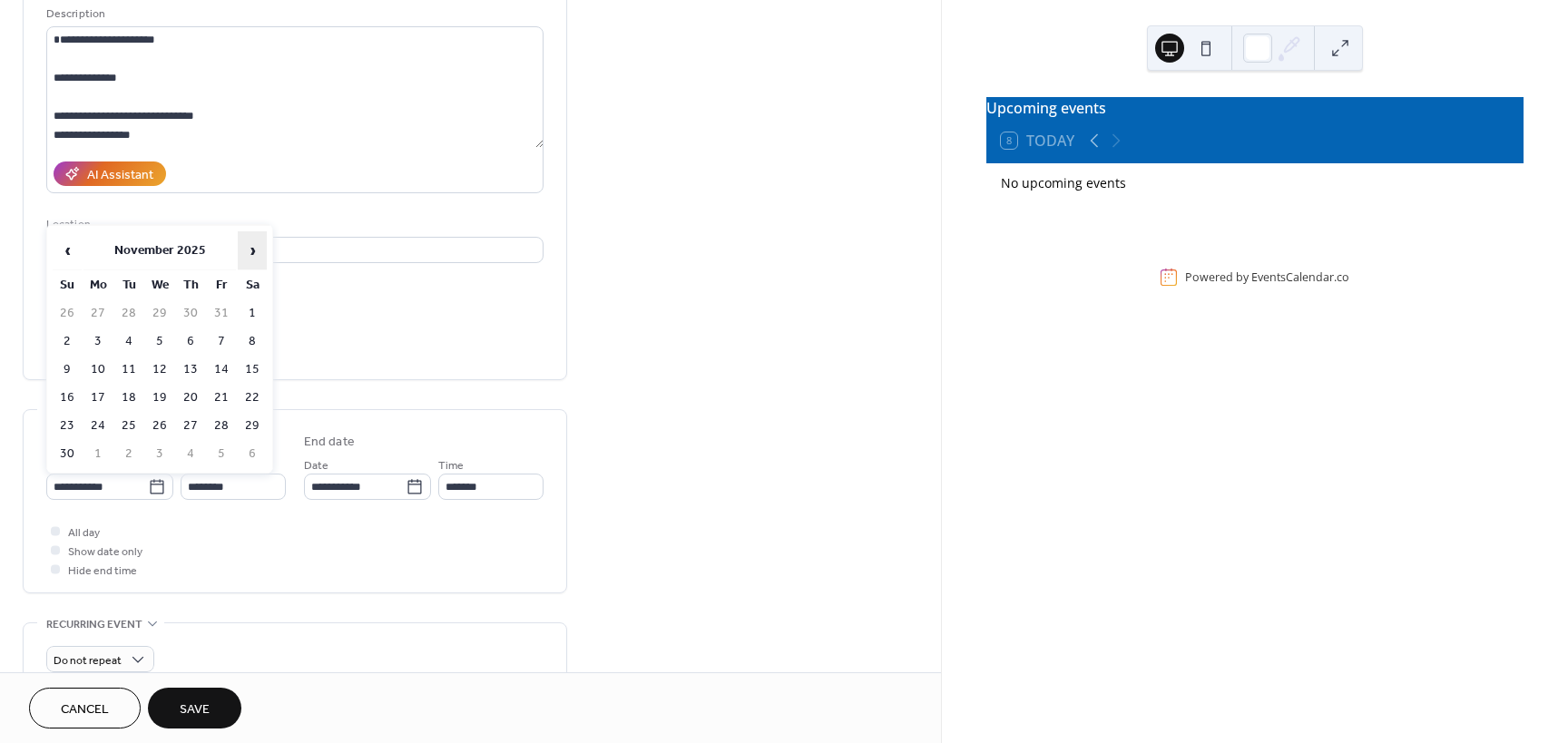 click on "›" at bounding box center (252, 250) 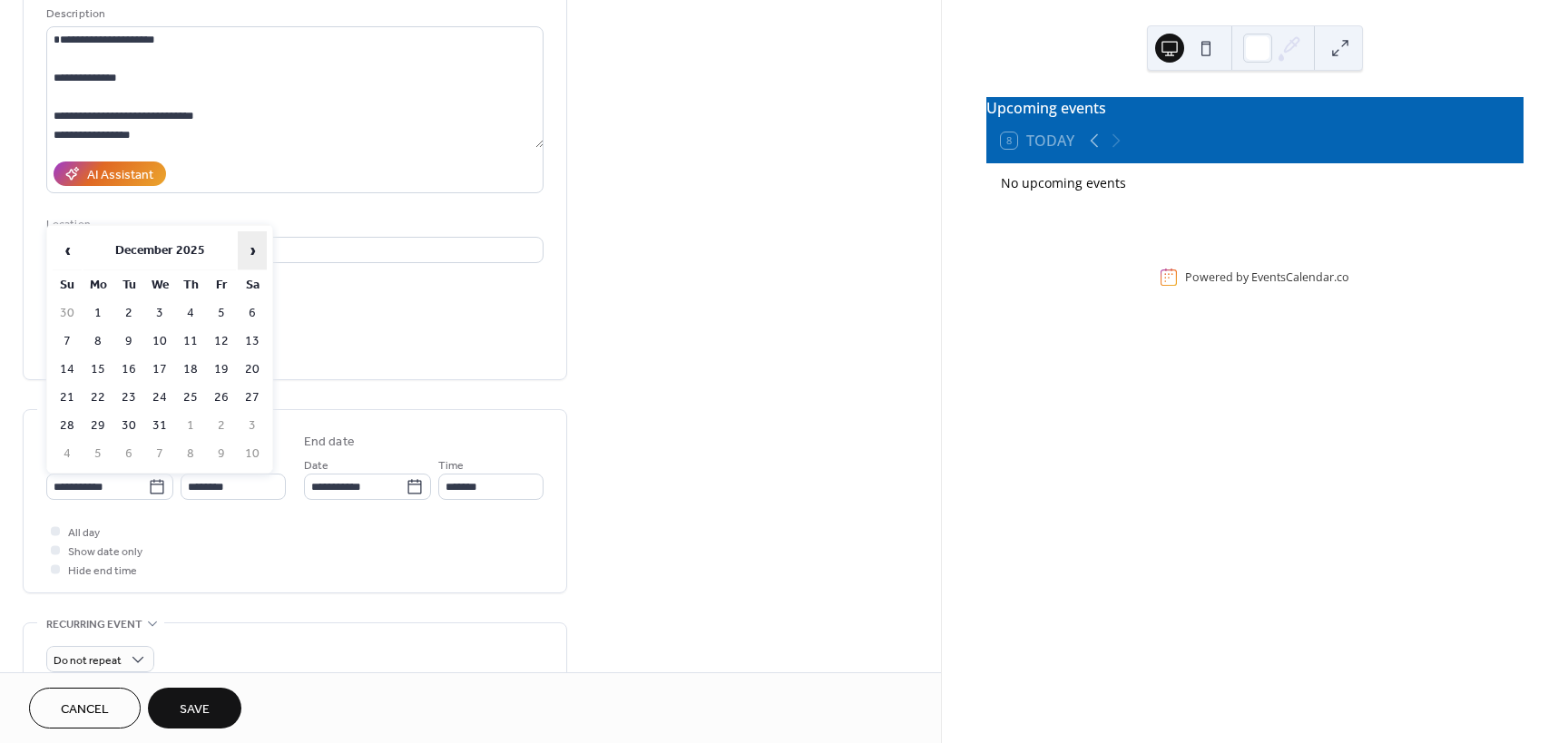 click on "›" at bounding box center (252, 250) 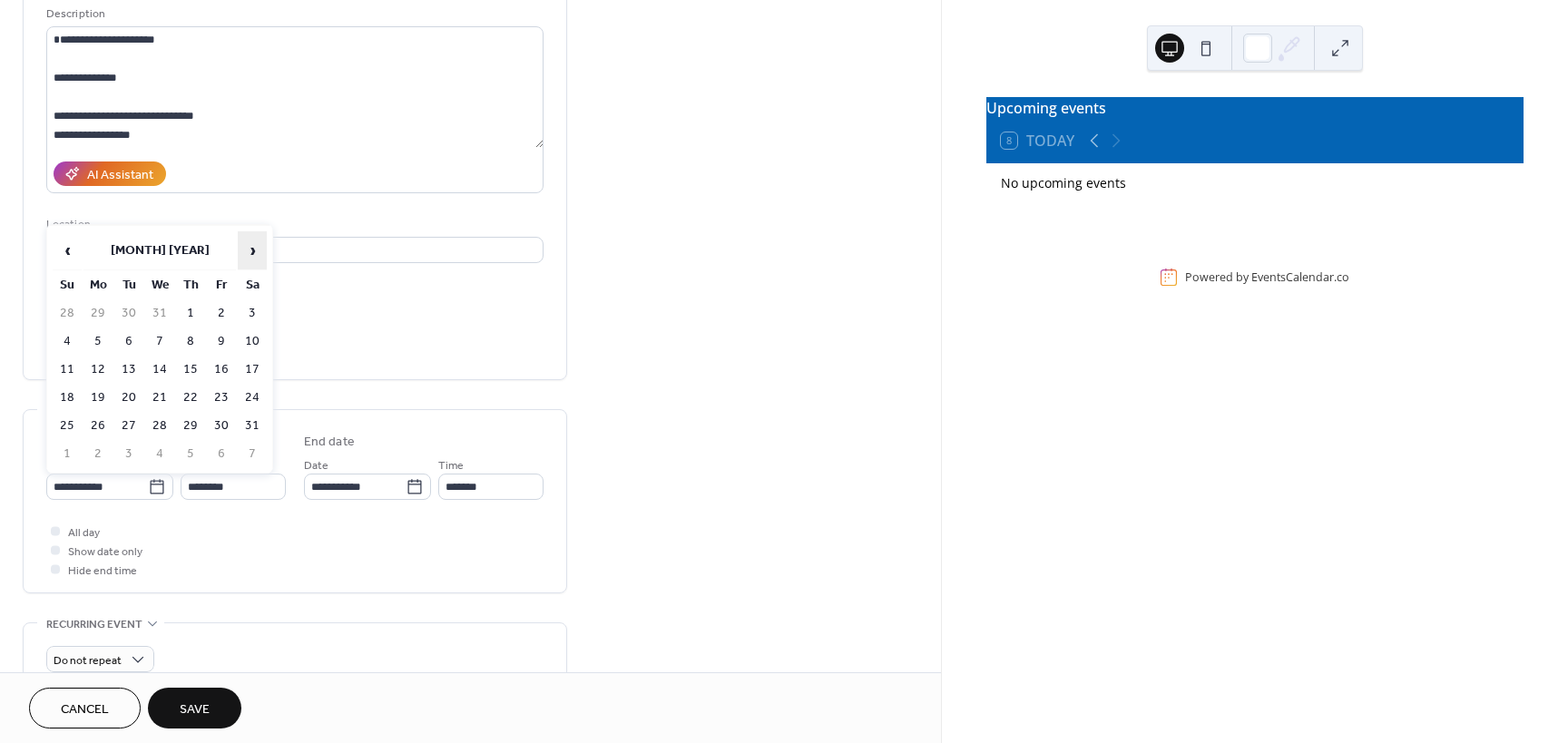 click on "›" at bounding box center [252, 250] 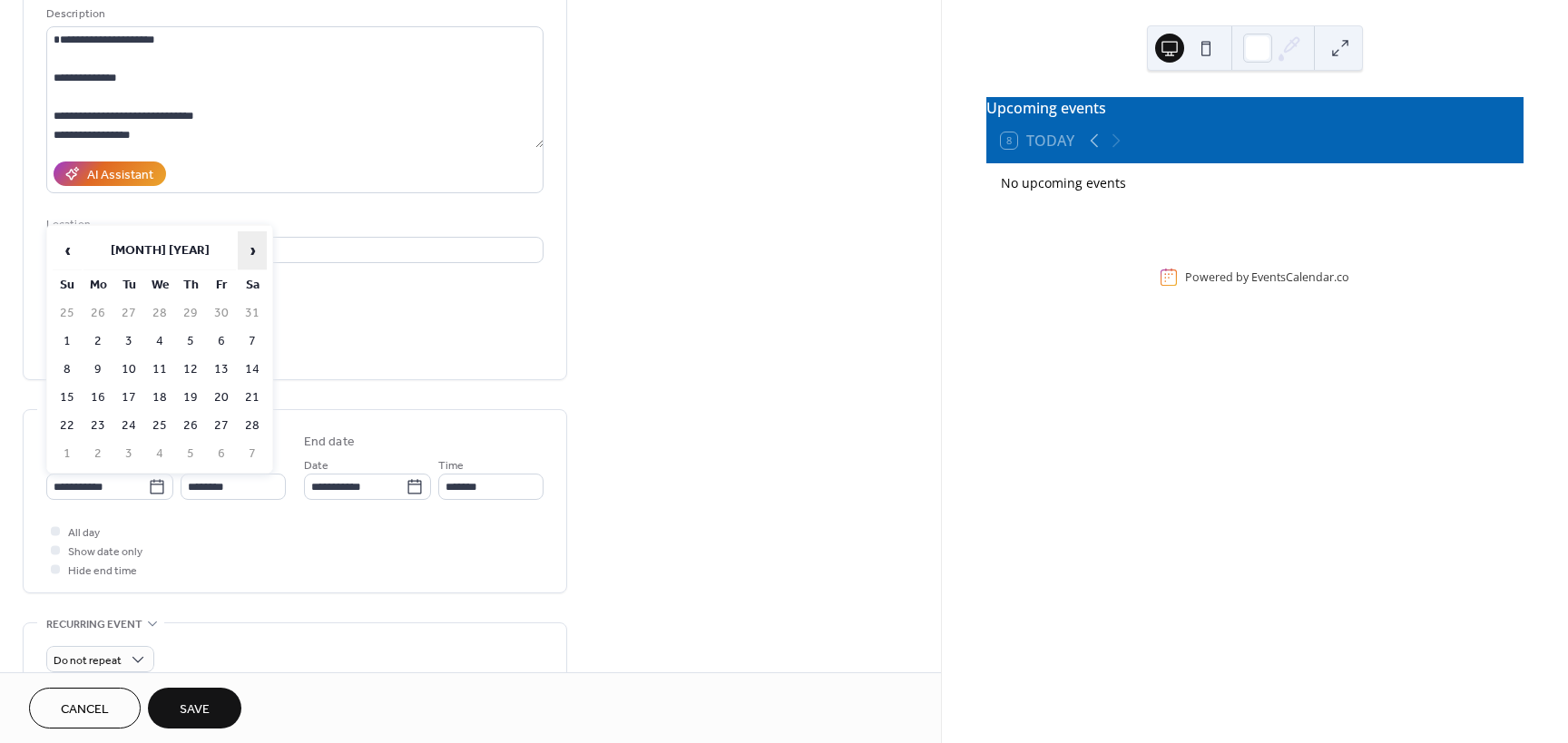 click on "›" at bounding box center (252, 250) 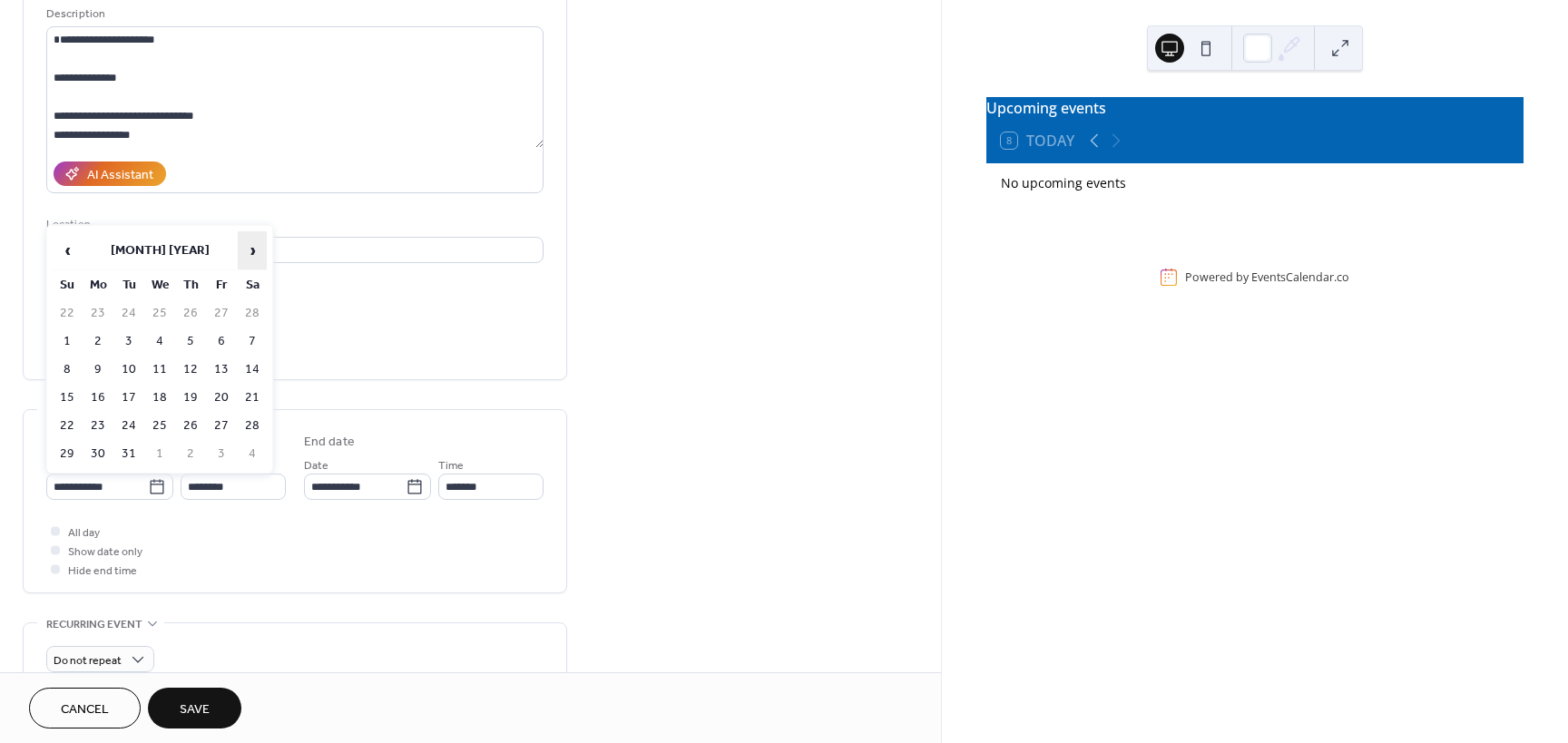 click on "›" at bounding box center (252, 250) 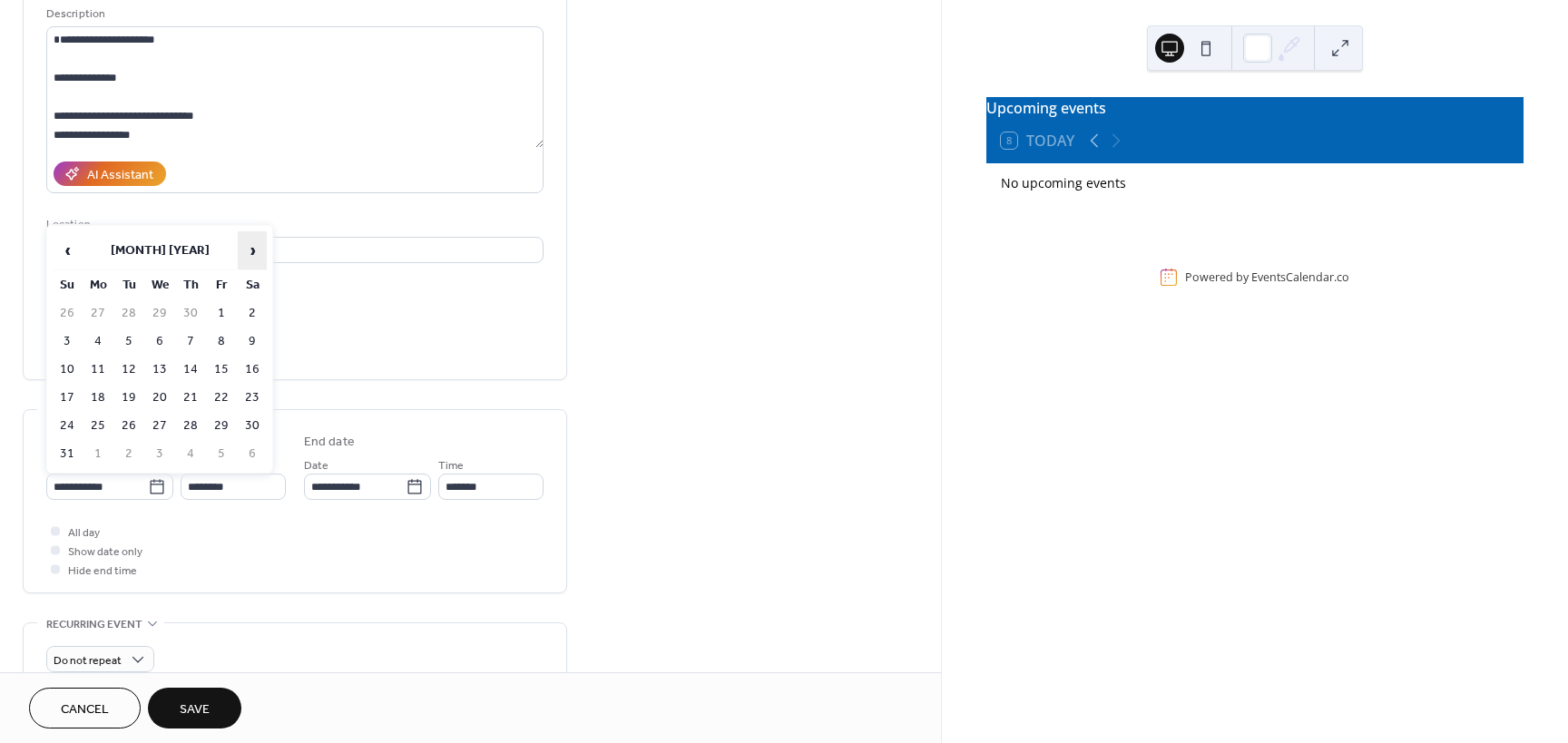 click on "›" at bounding box center (252, 250) 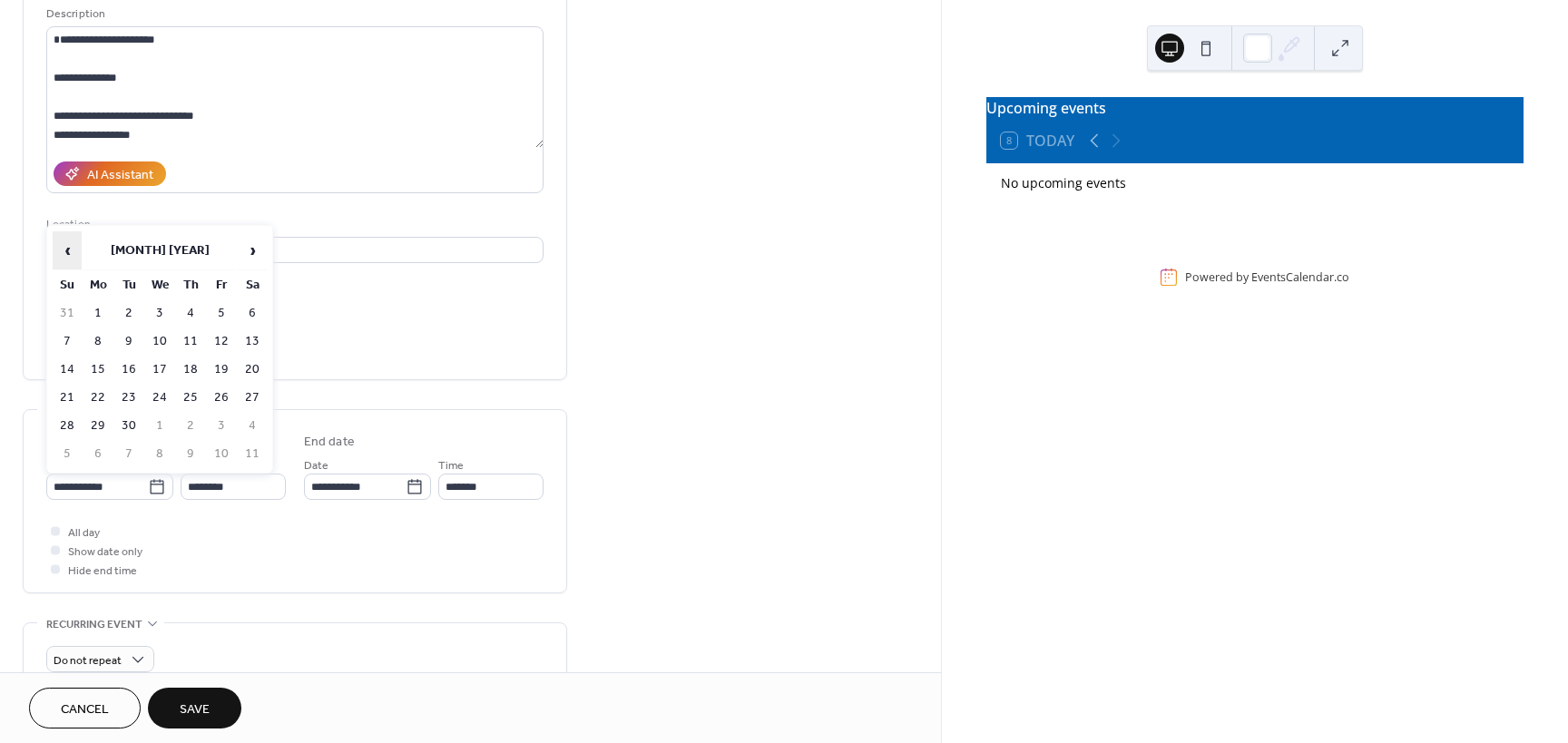 click on "‹" at bounding box center (67, 250) 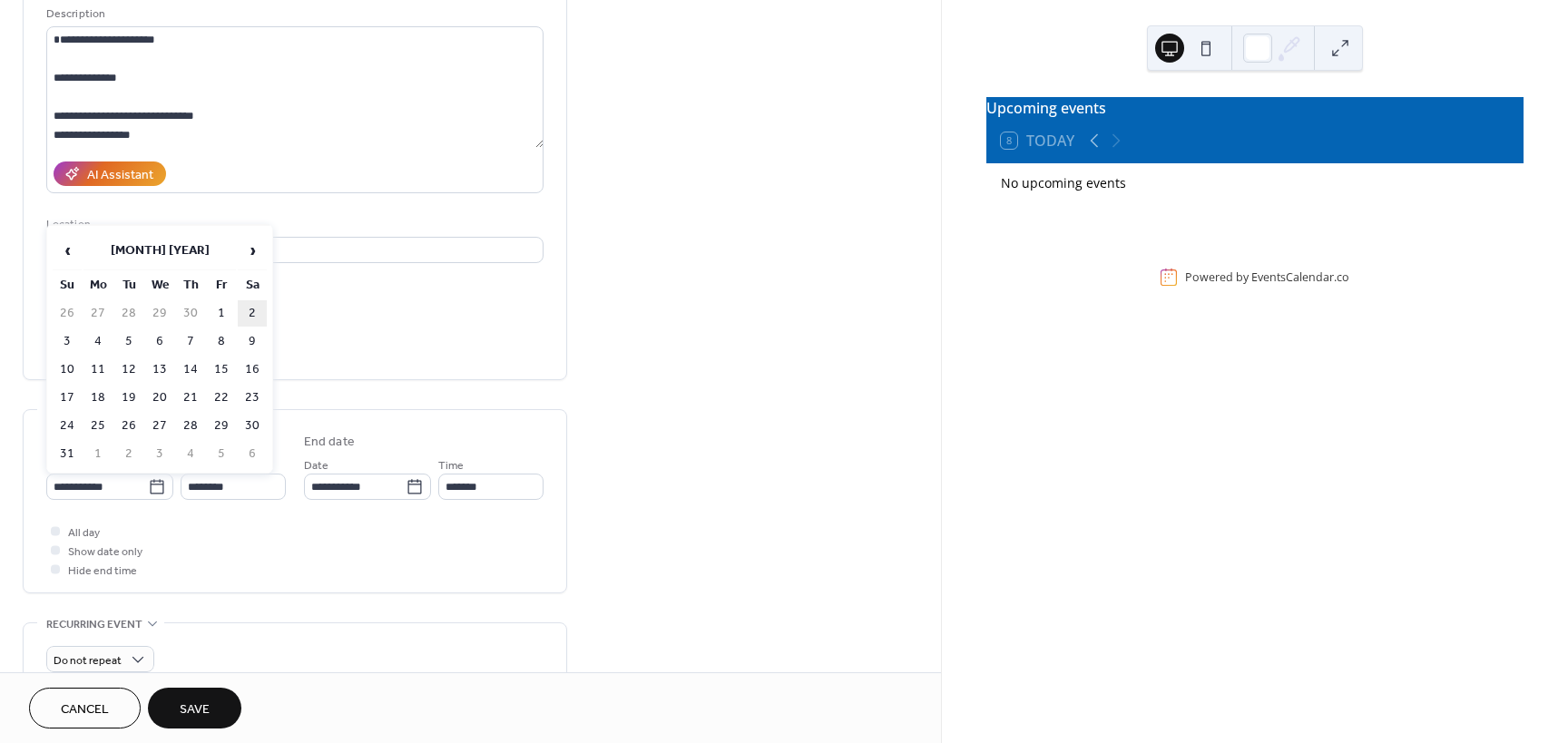 click on "2" at bounding box center (252, 313) 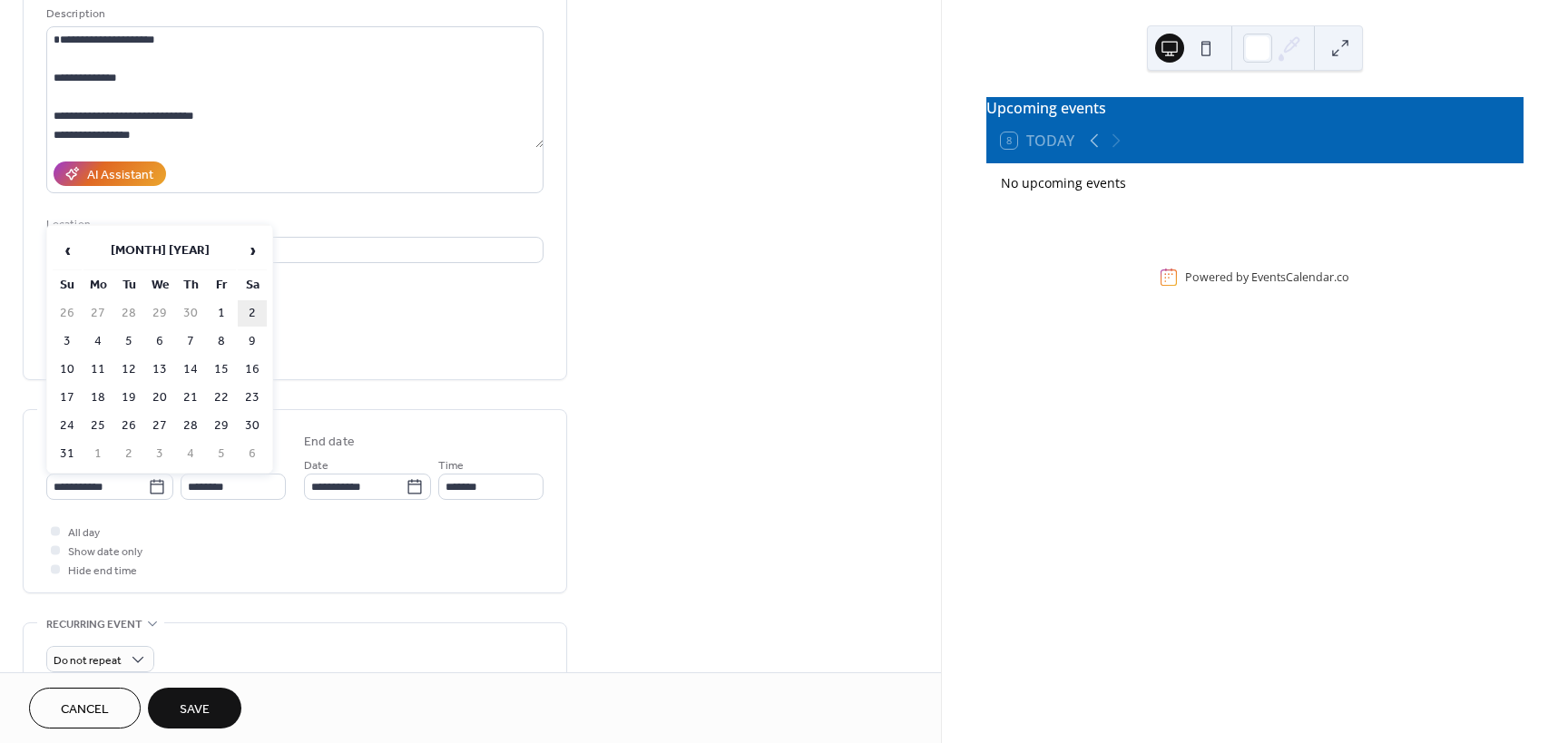 type on "**********" 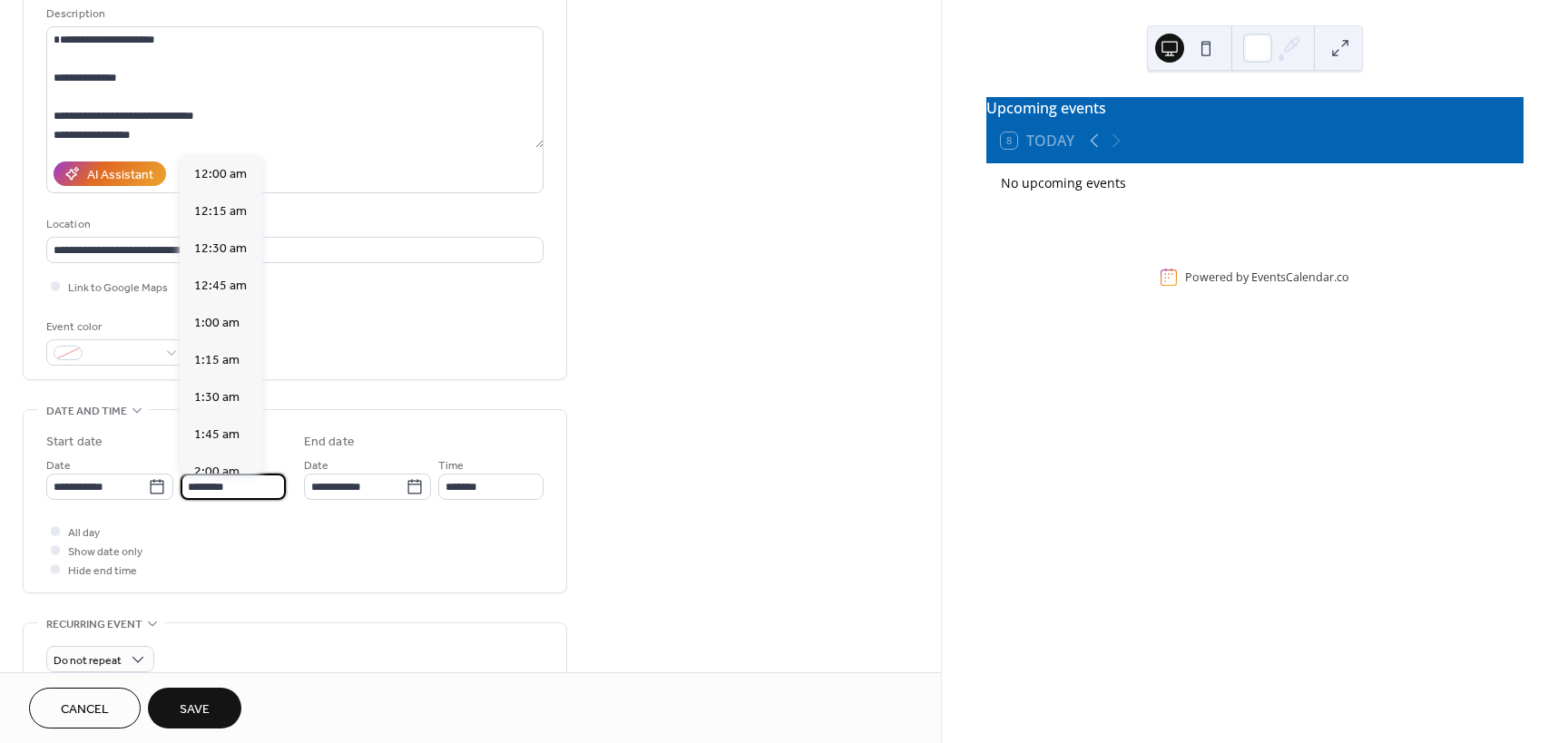 click on "********" at bounding box center [233, 486] 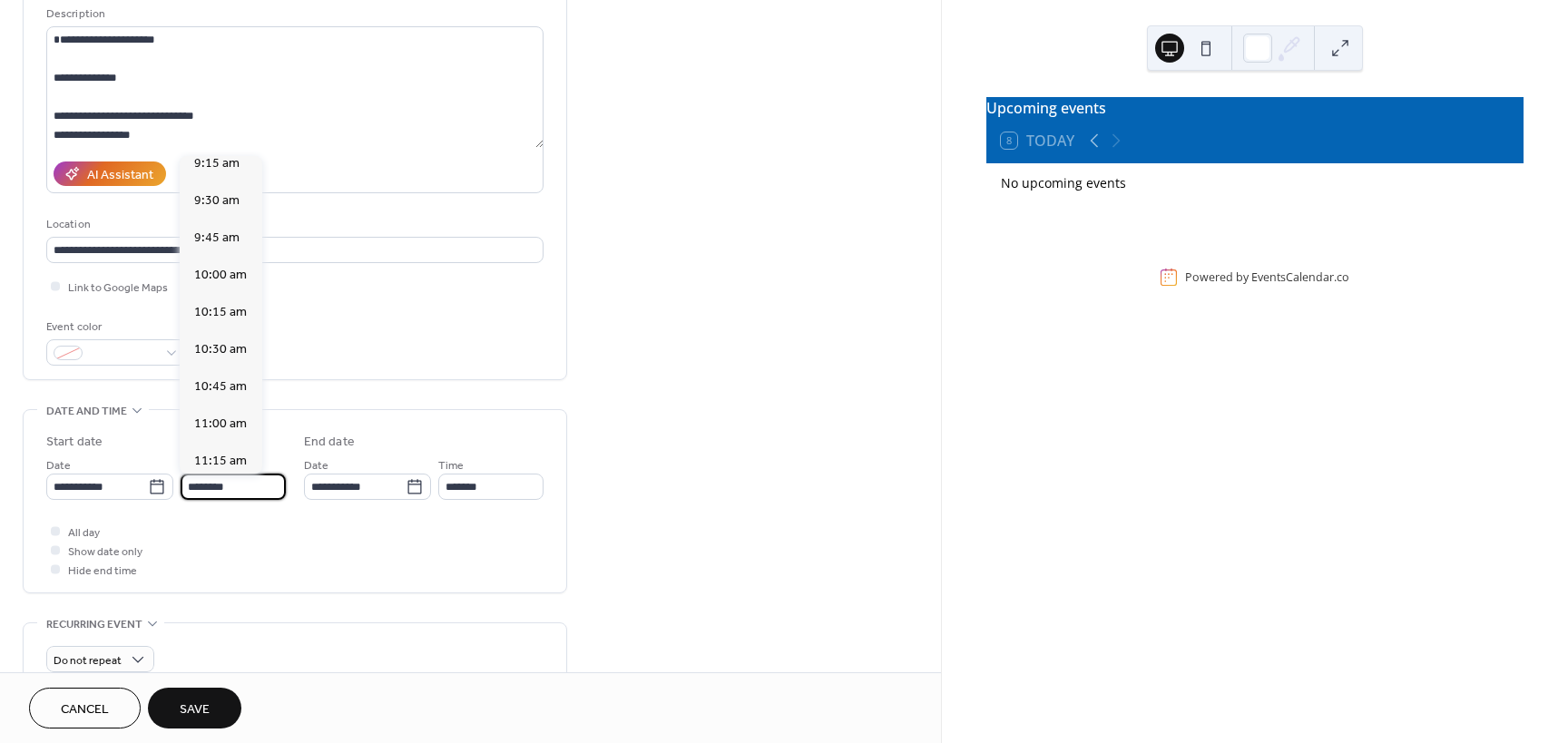 scroll, scrollTop: 1332, scrollLeft: 0, axis: vertical 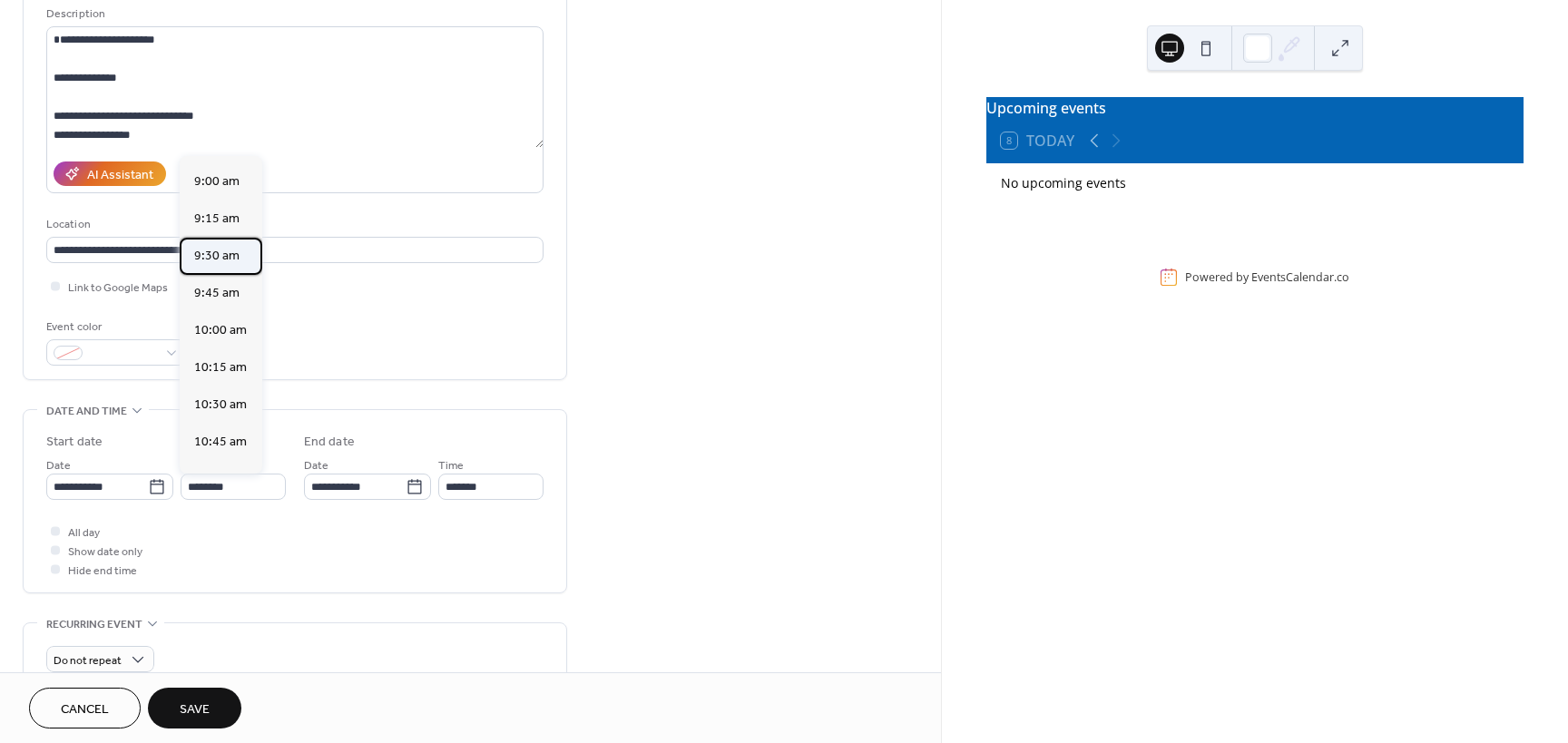 click on "9:30 am" at bounding box center [217, 256] 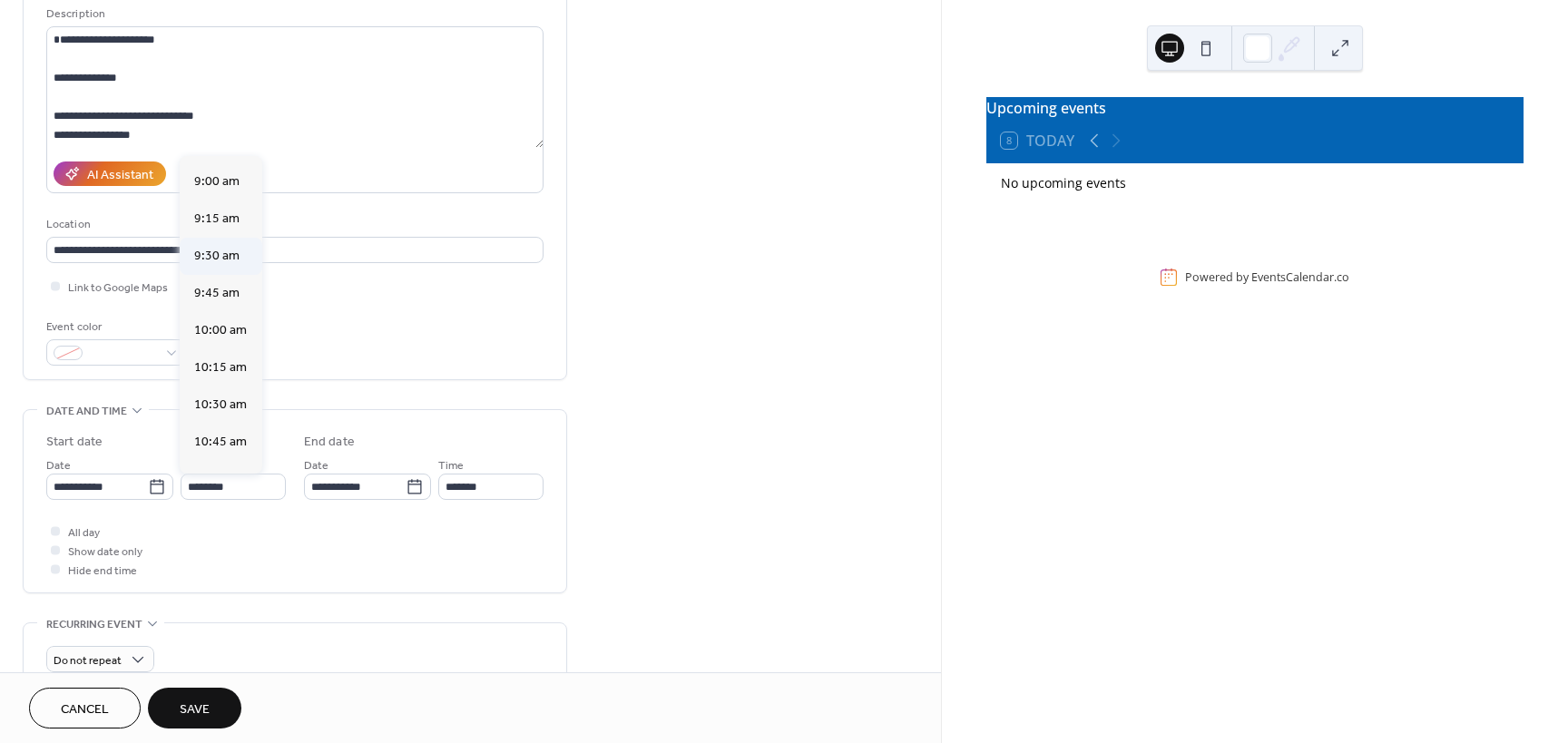 type on "*******" 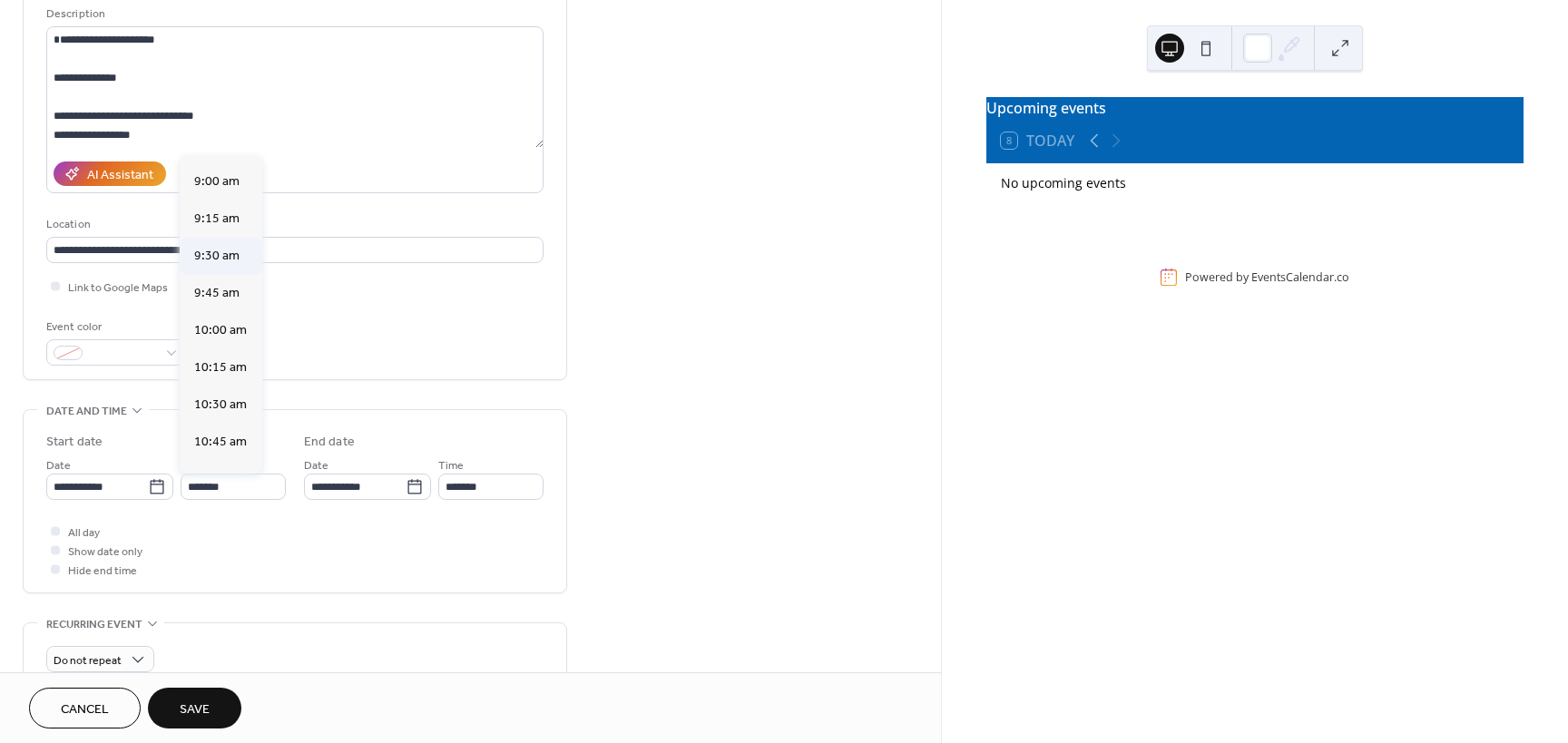 type on "********" 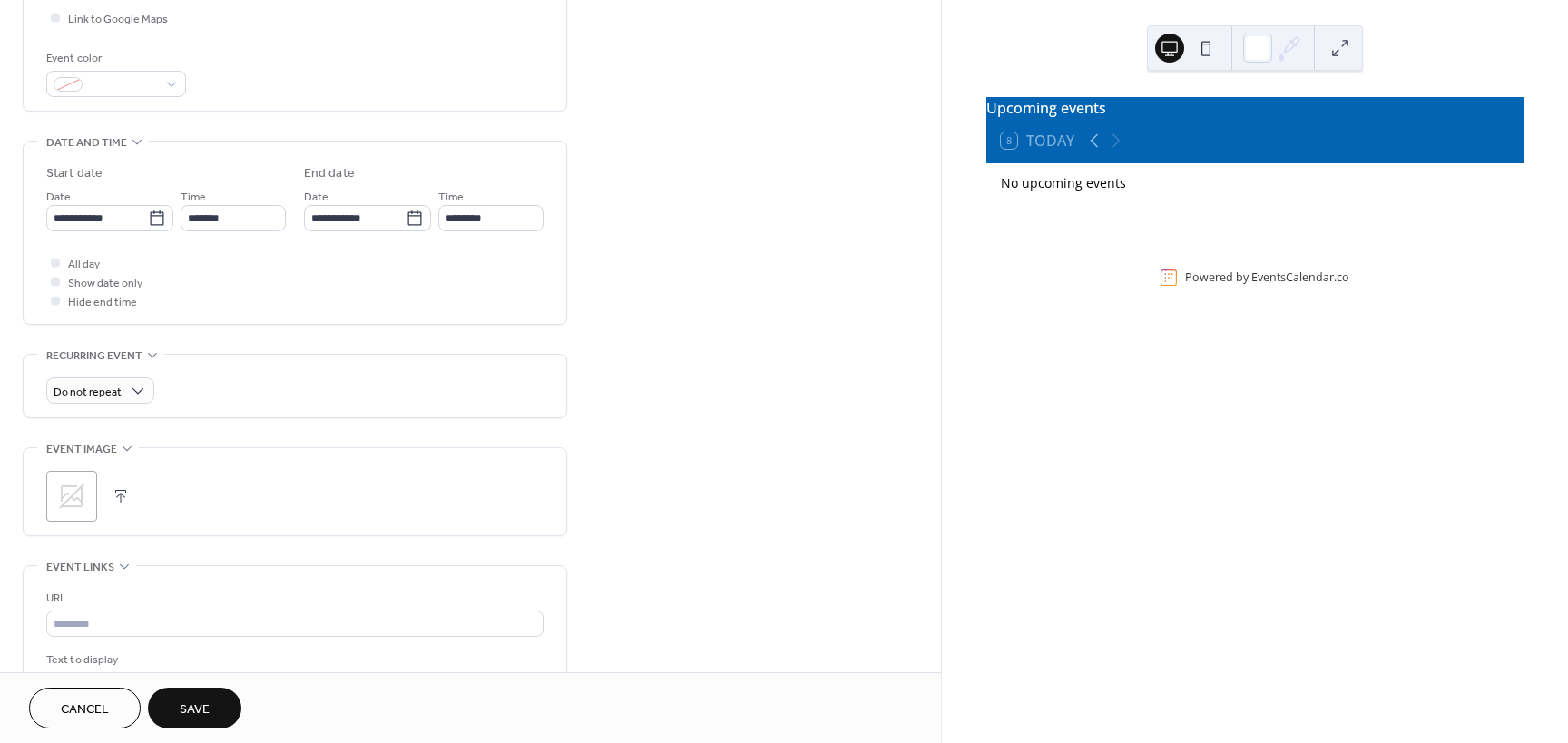 scroll, scrollTop: 454, scrollLeft: 0, axis: vertical 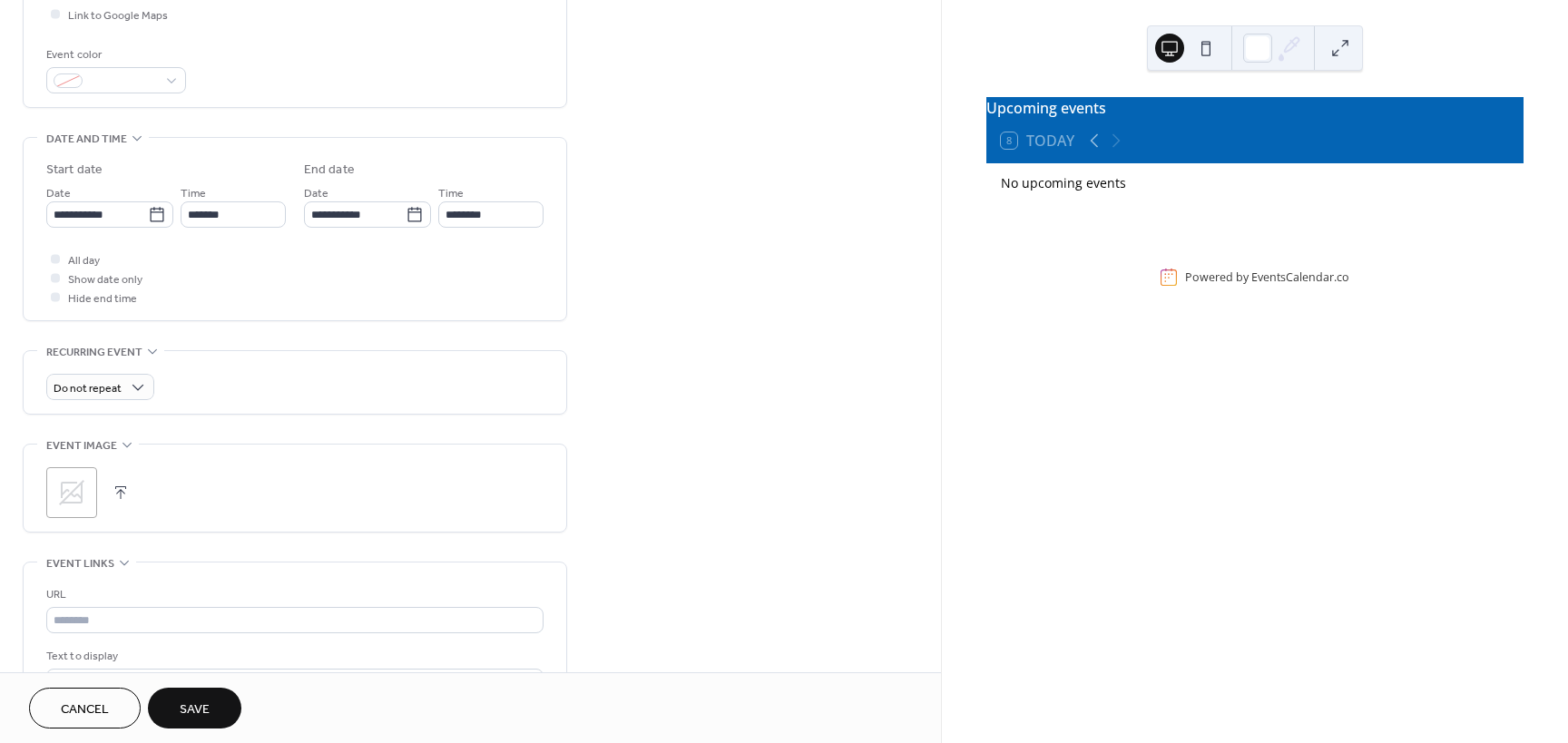 click 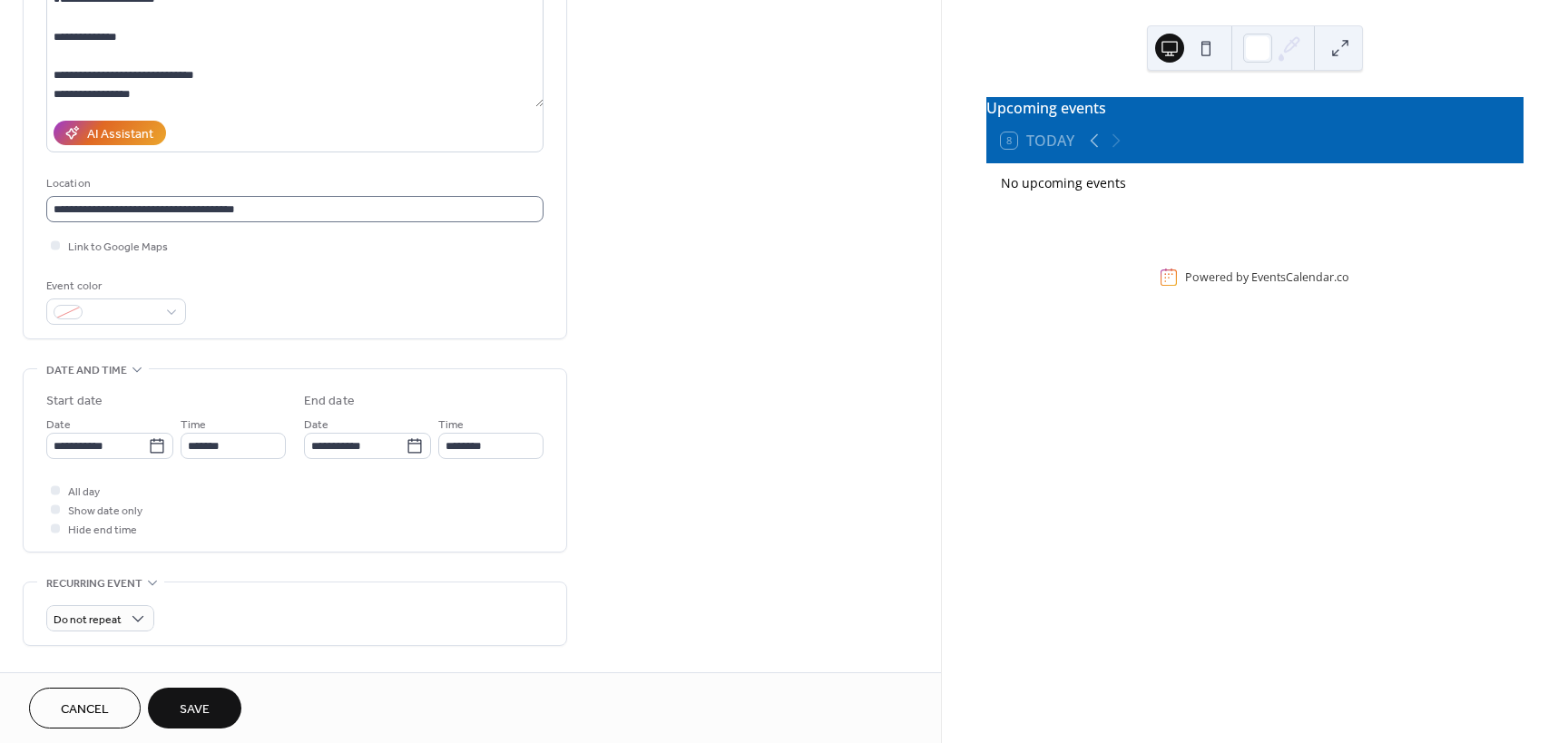 scroll, scrollTop: 0, scrollLeft: 0, axis: both 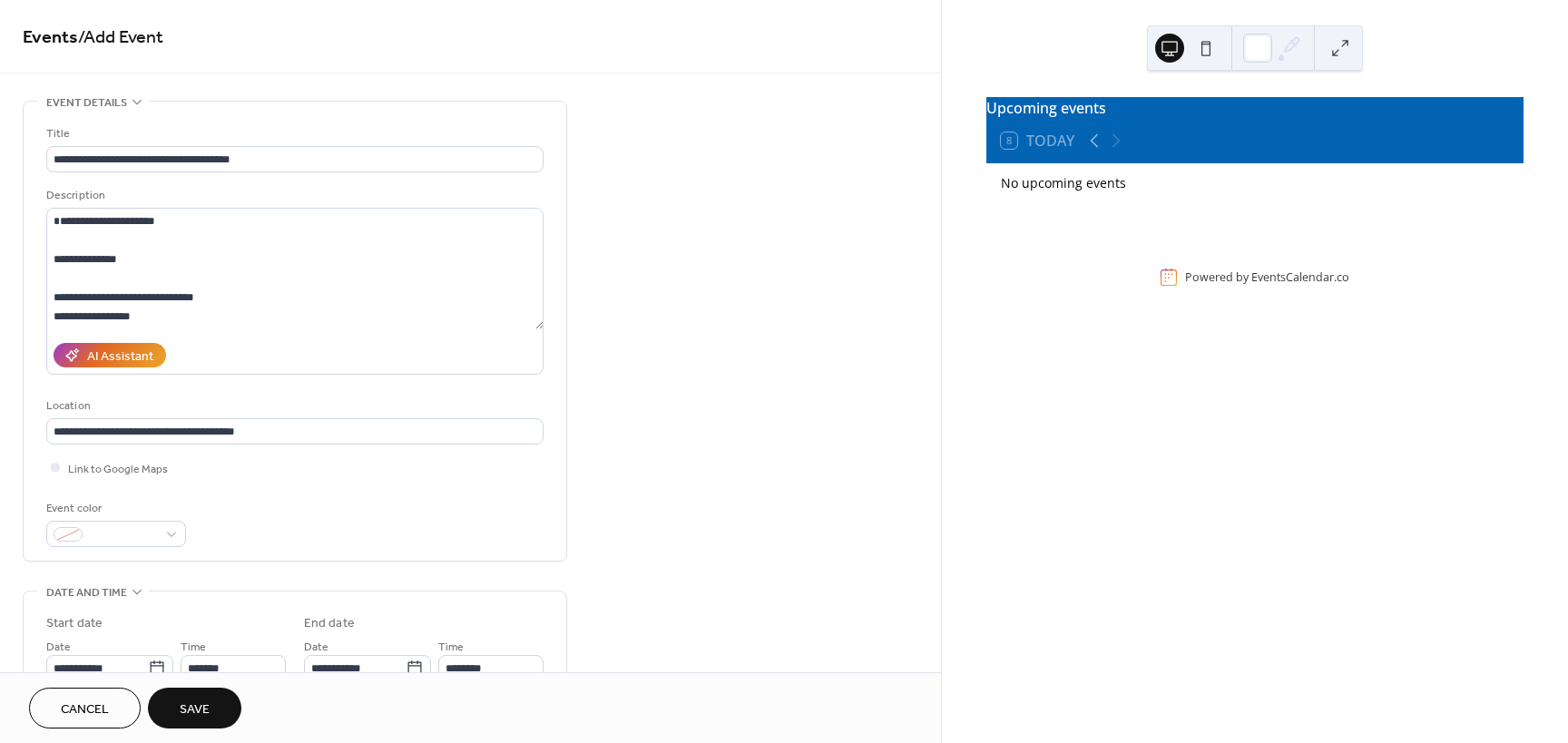 click on "Save" at bounding box center (194, 709) 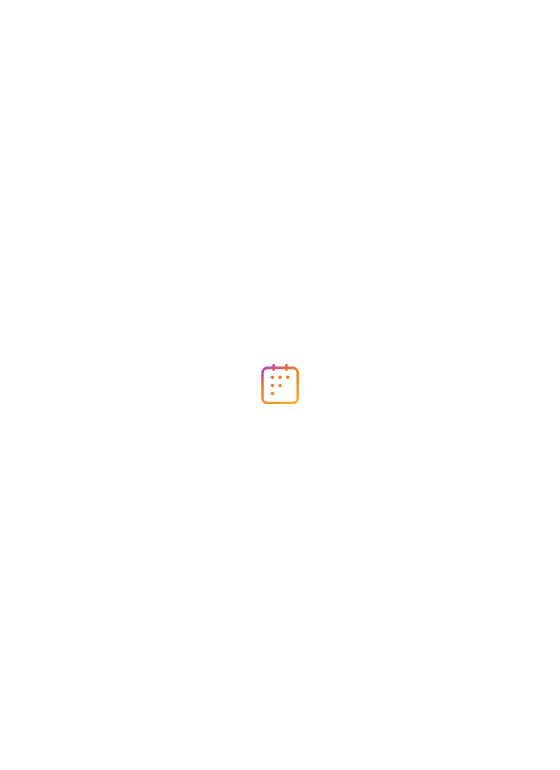scroll, scrollTop: 0, scrollLeft: 0, axis: both 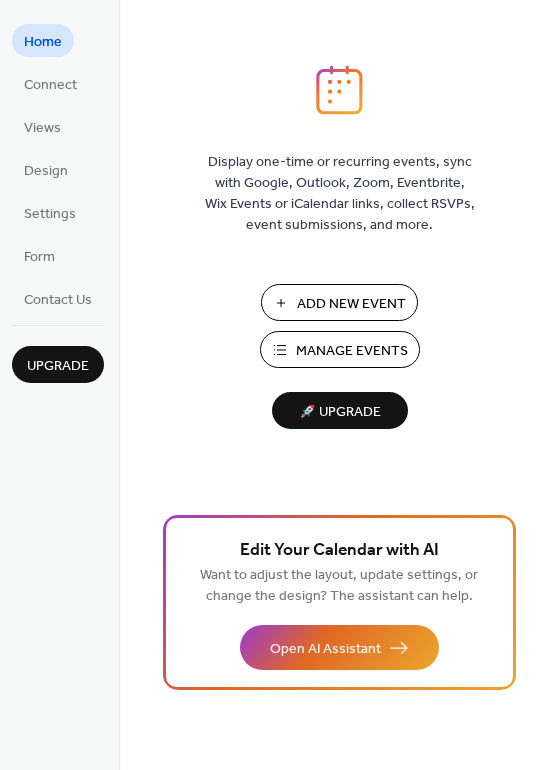 click on "Manage Events" at bounding box center (340, 349) 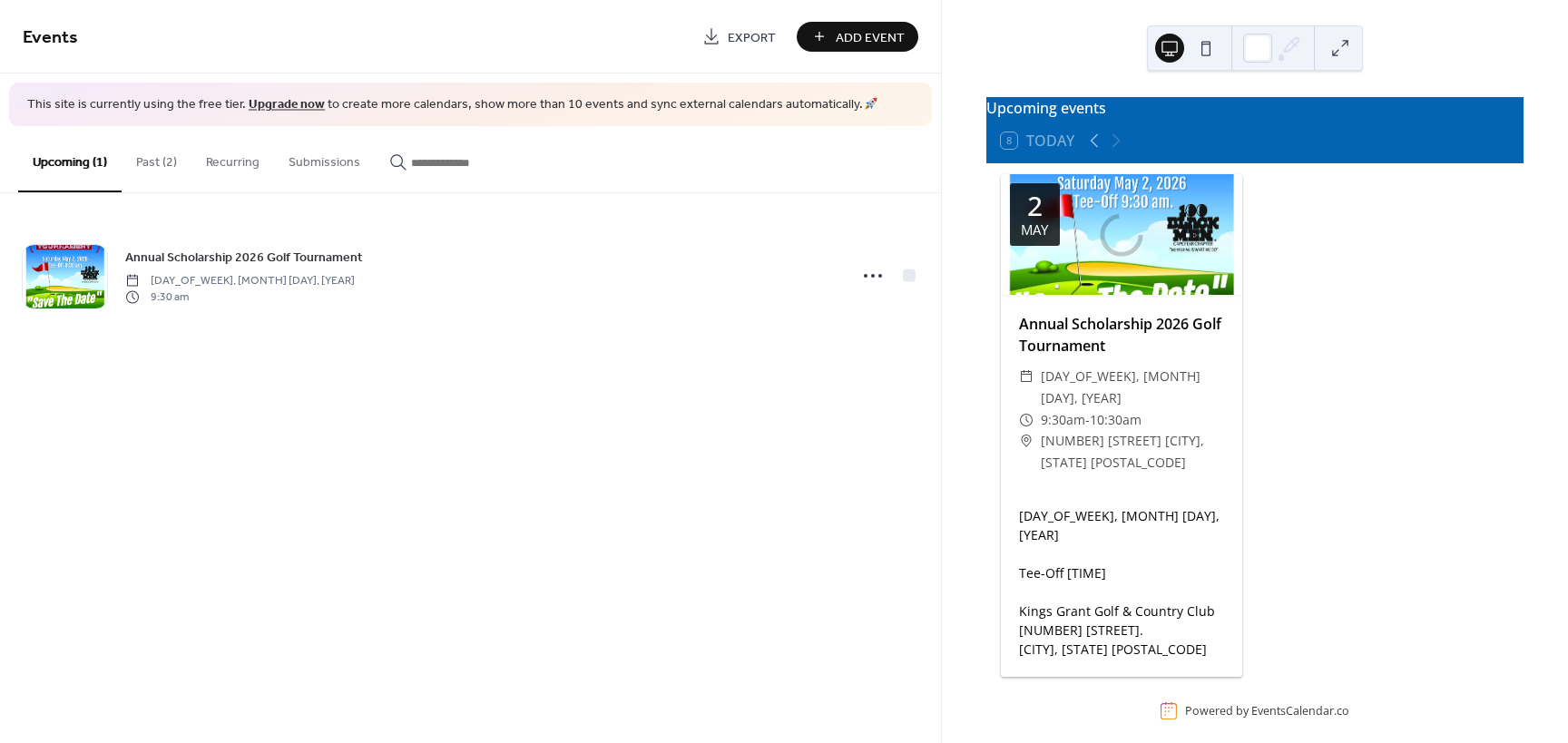 scroll, scrollTop: 0, scrollLeft: 0, axis: both 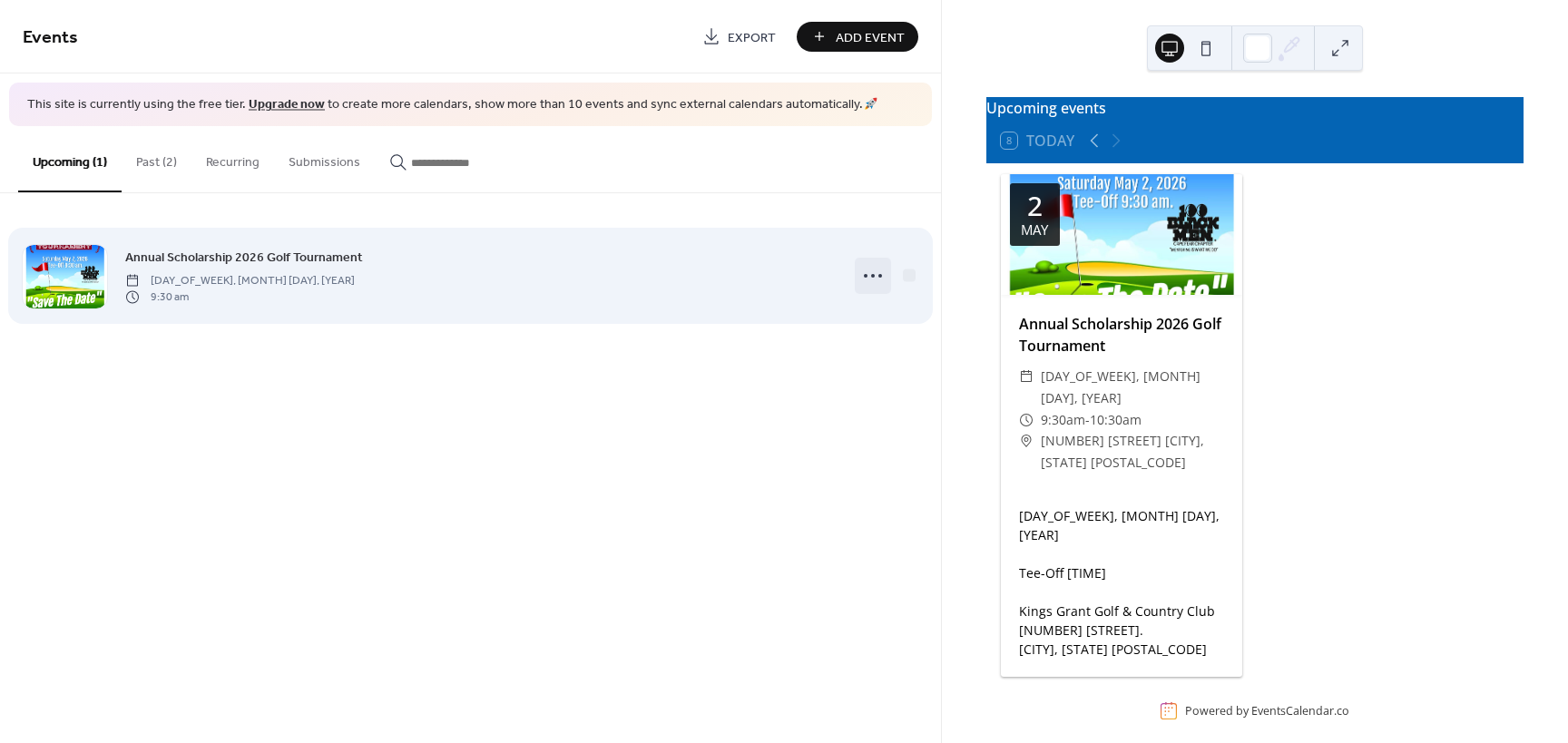 click 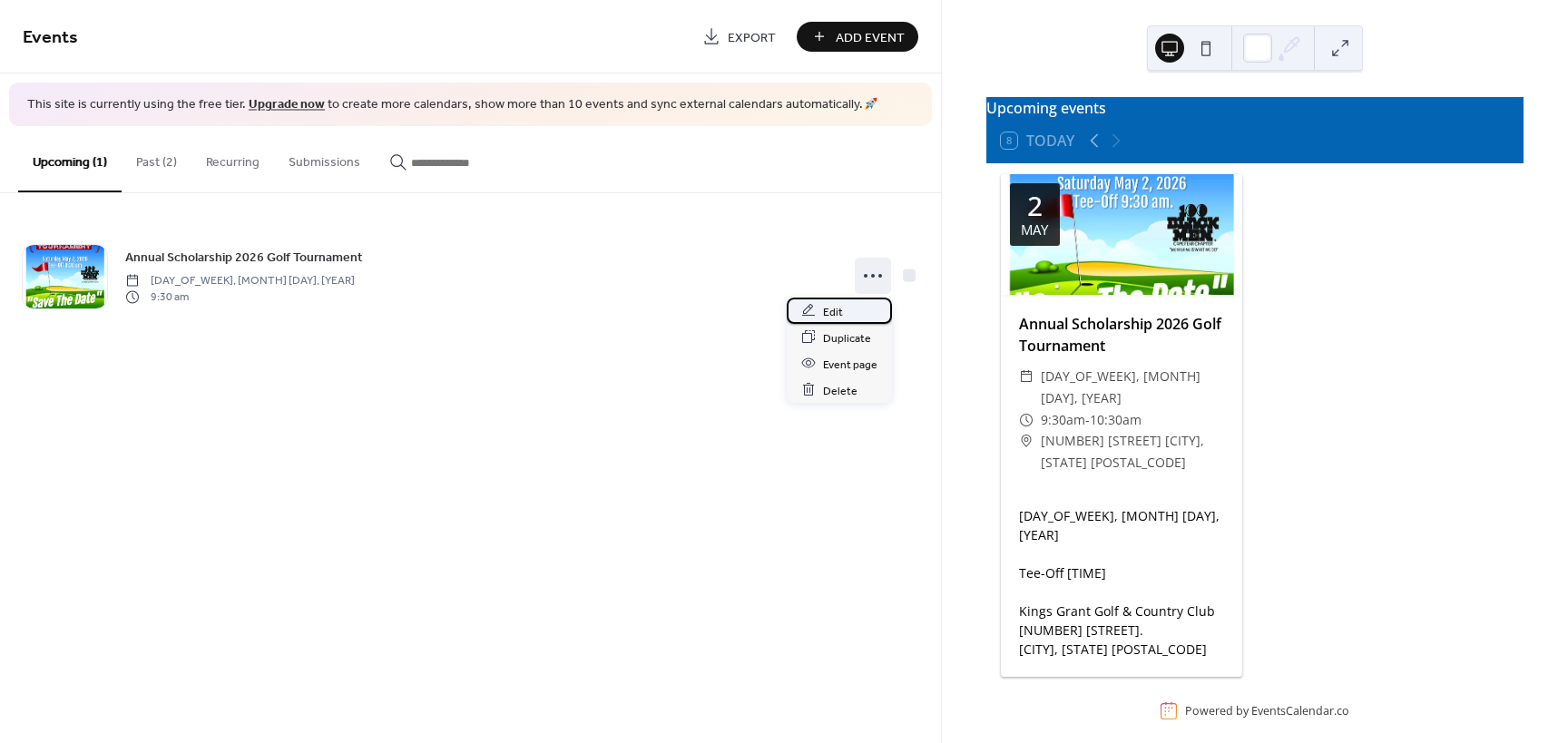 click on "Edit" at bounding box center (833, 311) 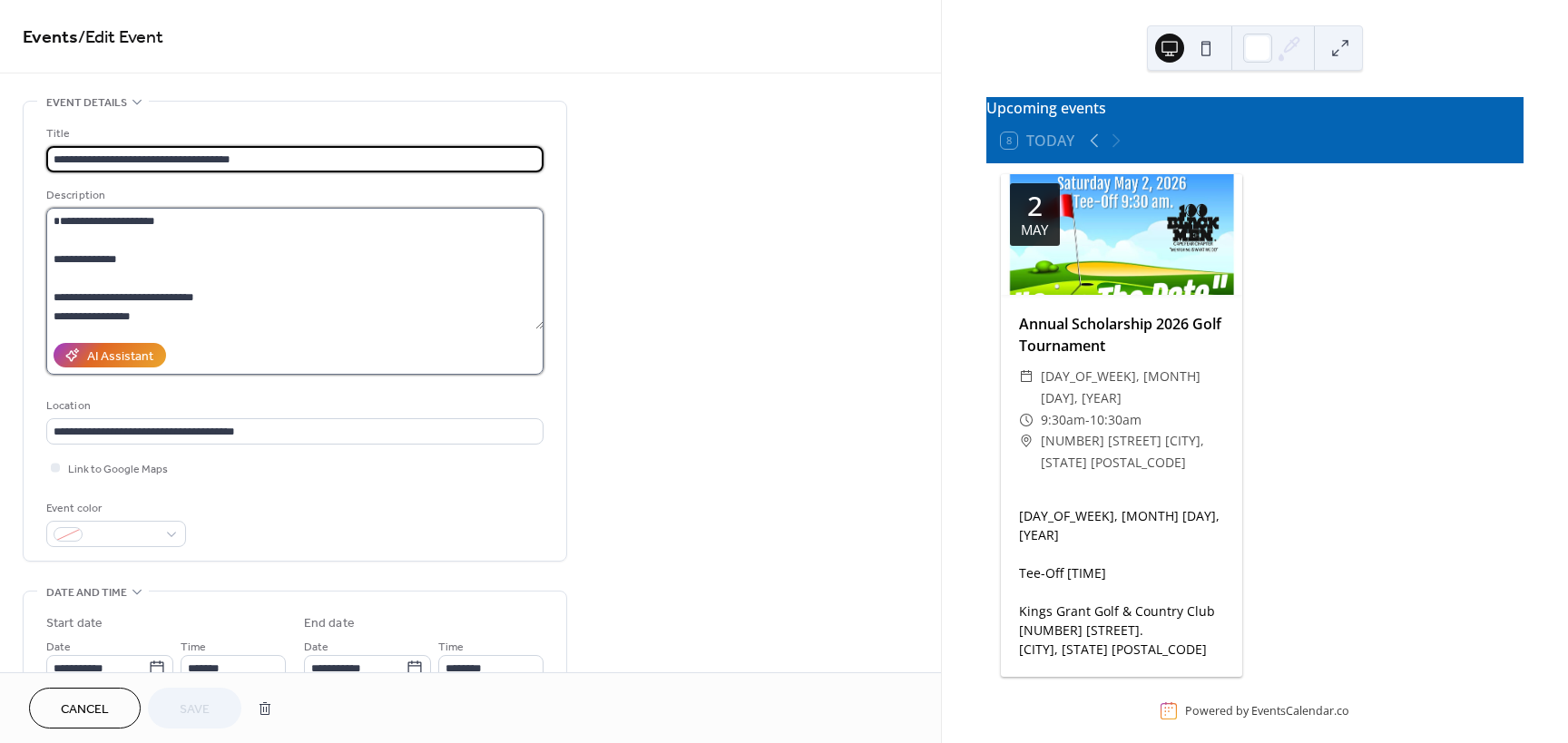 click on "**********" at bounding box center [295, 269] 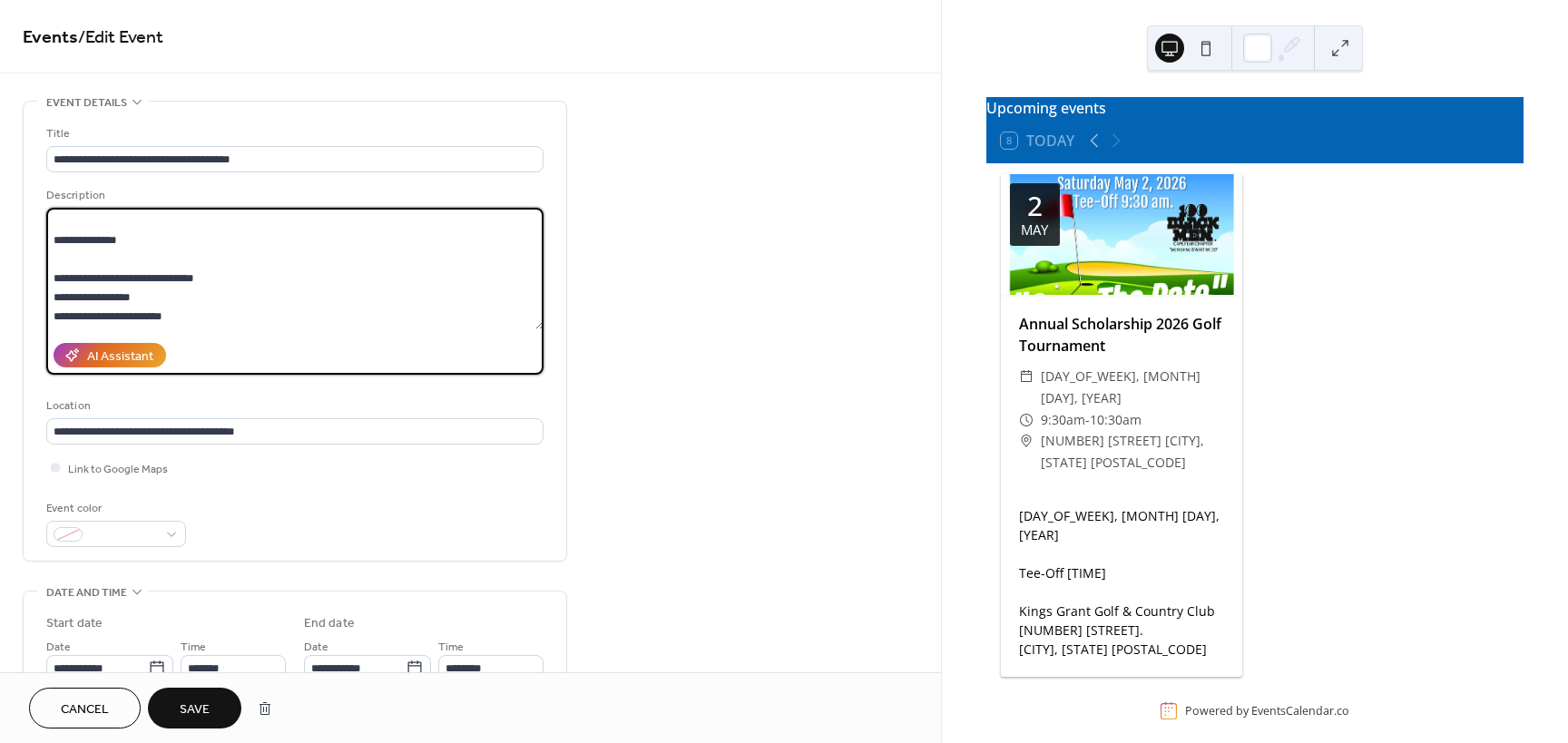scroll, scrollTop: 73, scrollLeft: 0, axis: vertical 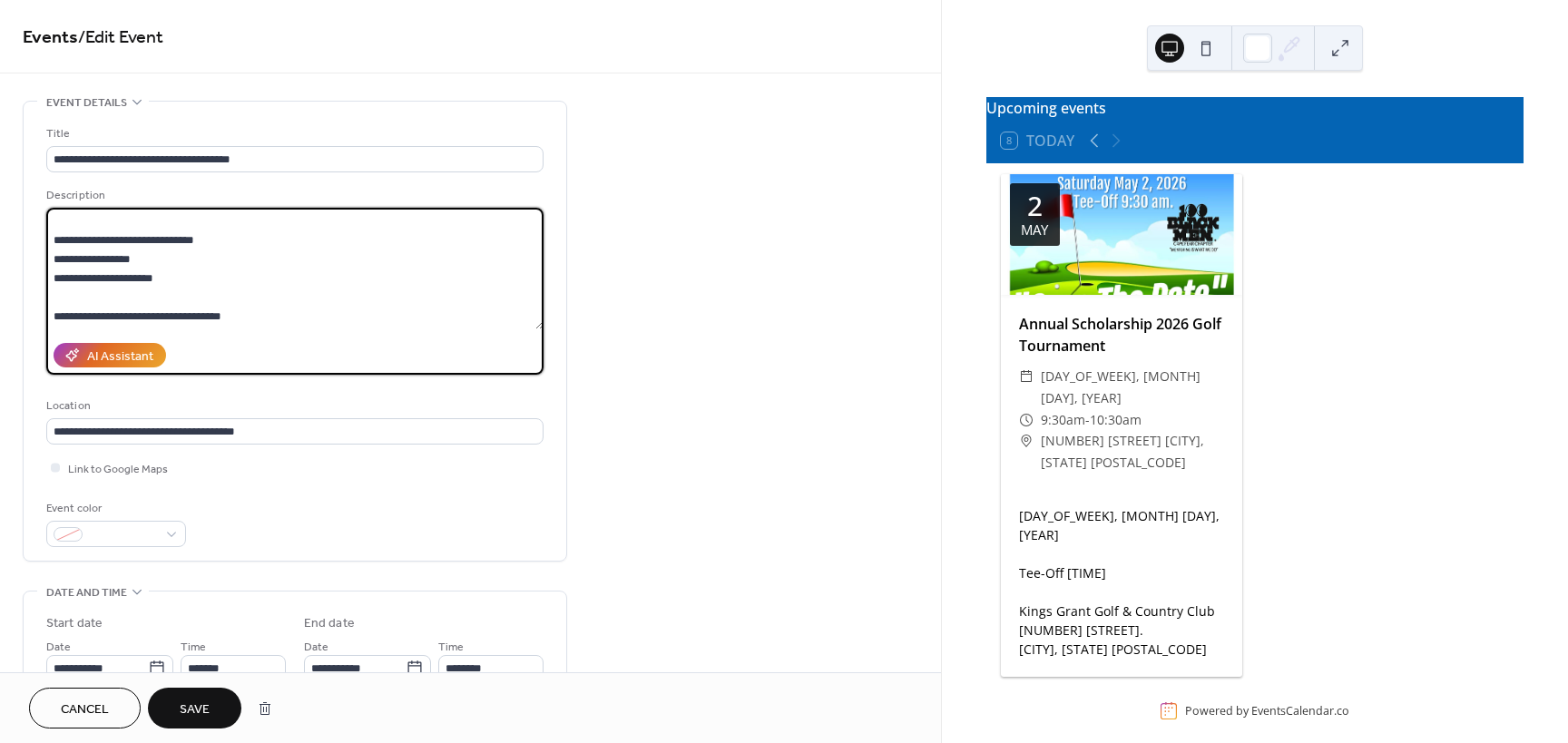 type on "**********" 